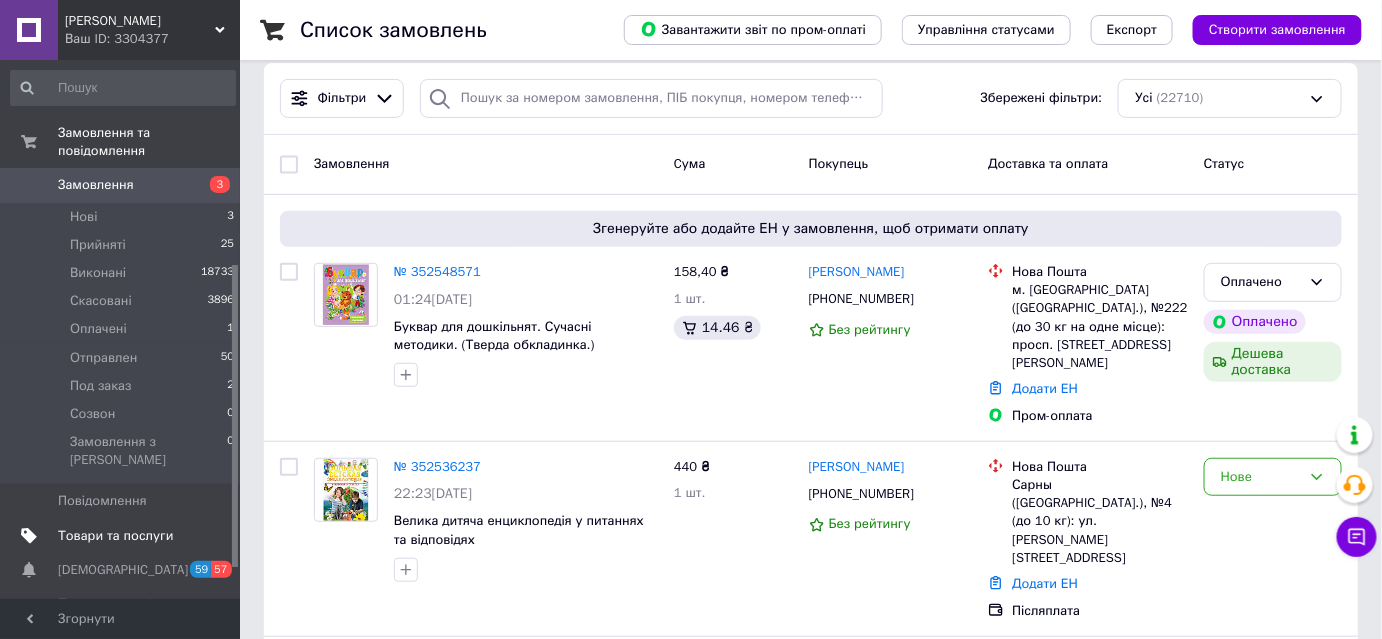 scroll, scrollTop: 181, scrollLeft: 0, axis: vertical 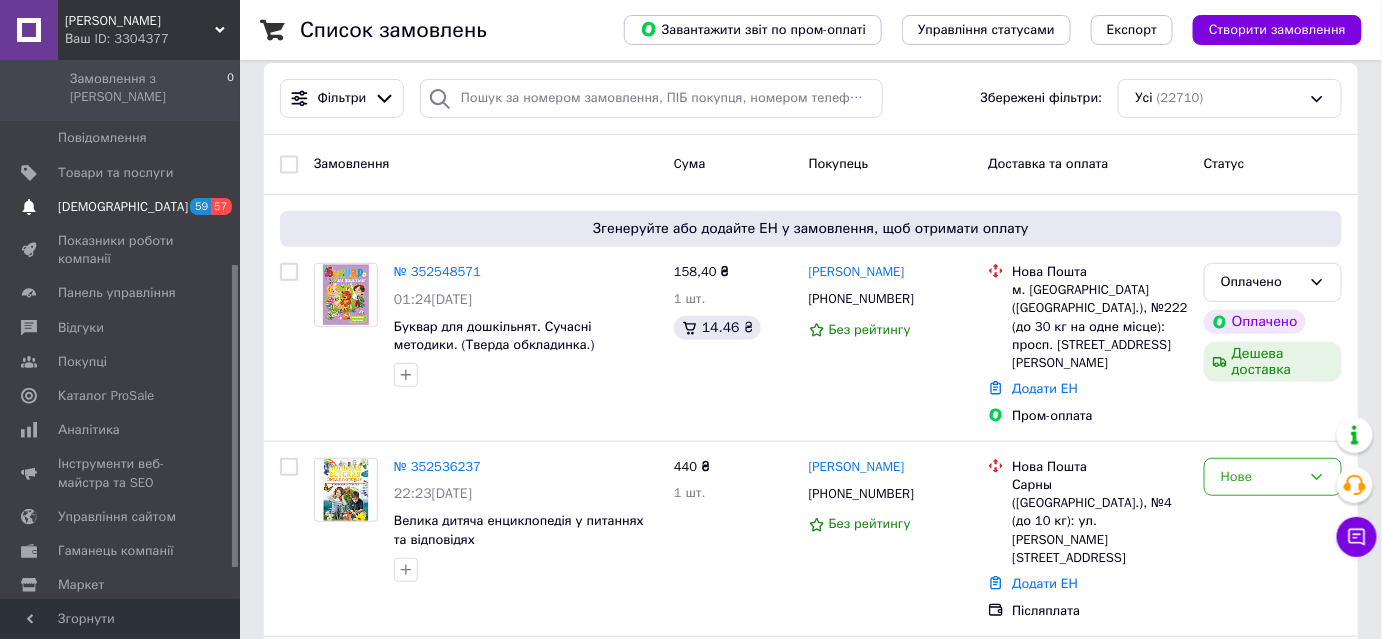 click on "[DEMOGRAPHIC_DATA]" at bounding box center [123, 207] 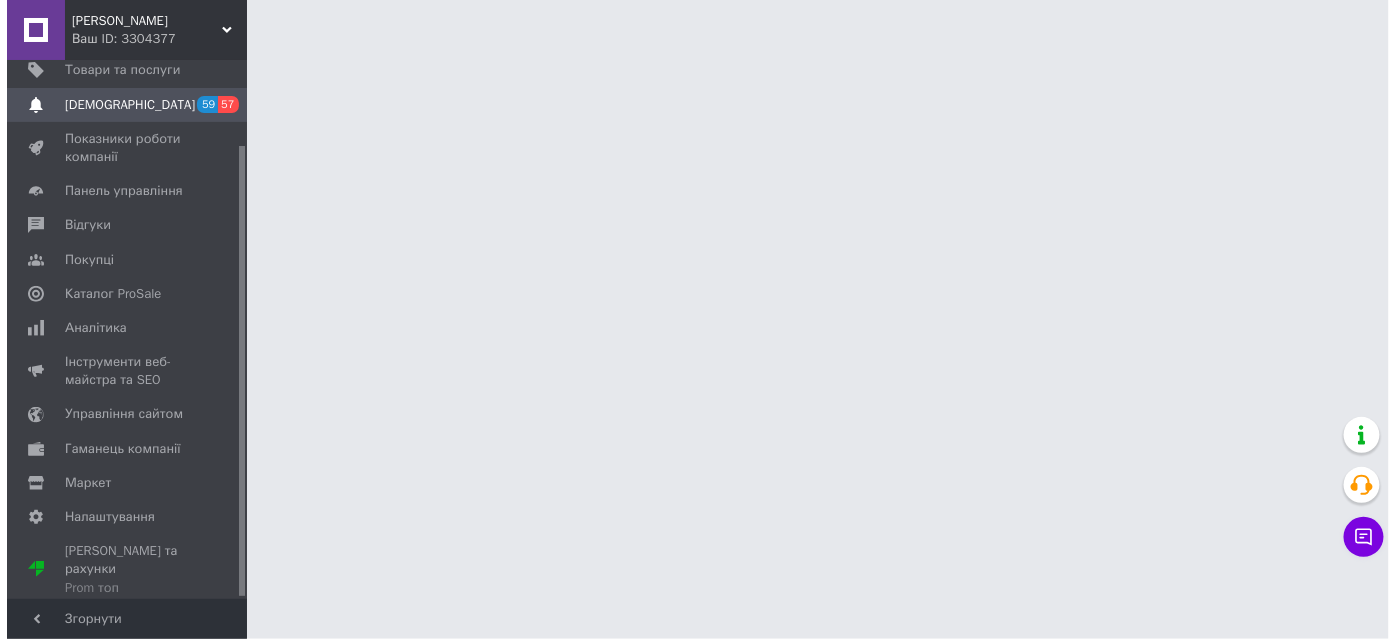 scroll, scrollTop: 0, scrollLeft: 0, axis: both 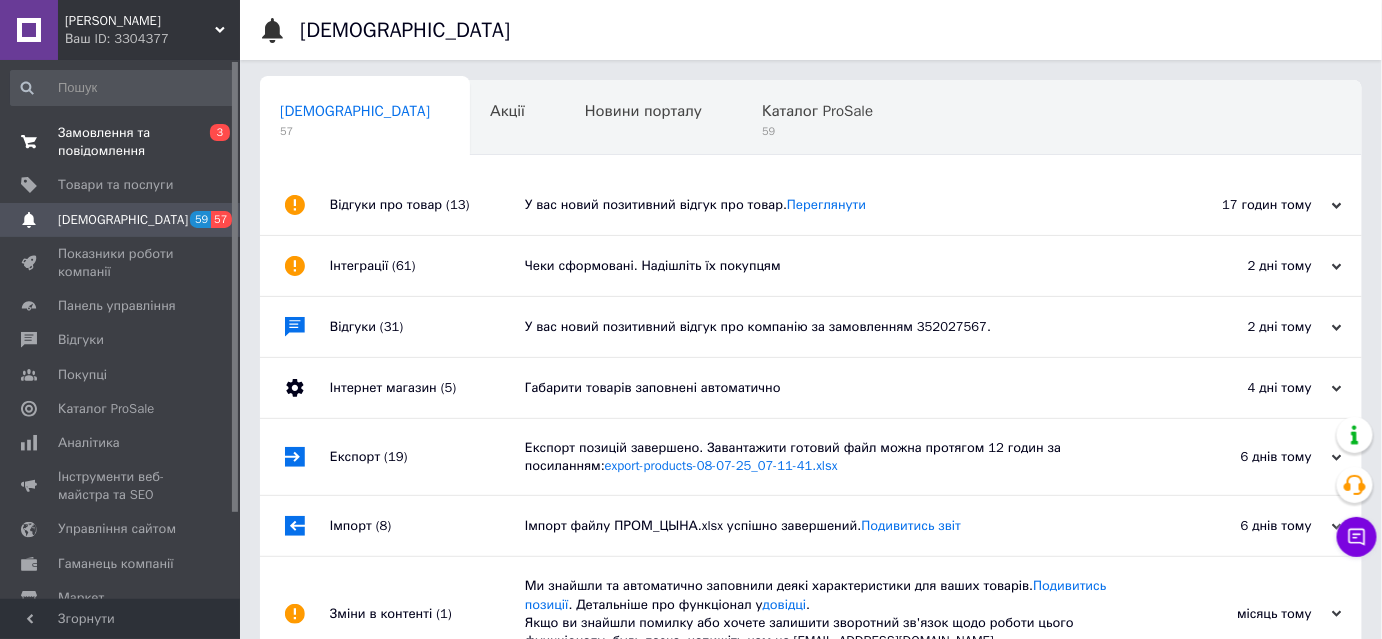 click on "Замовлення та повідомлення" at bounding box center [121, 142] 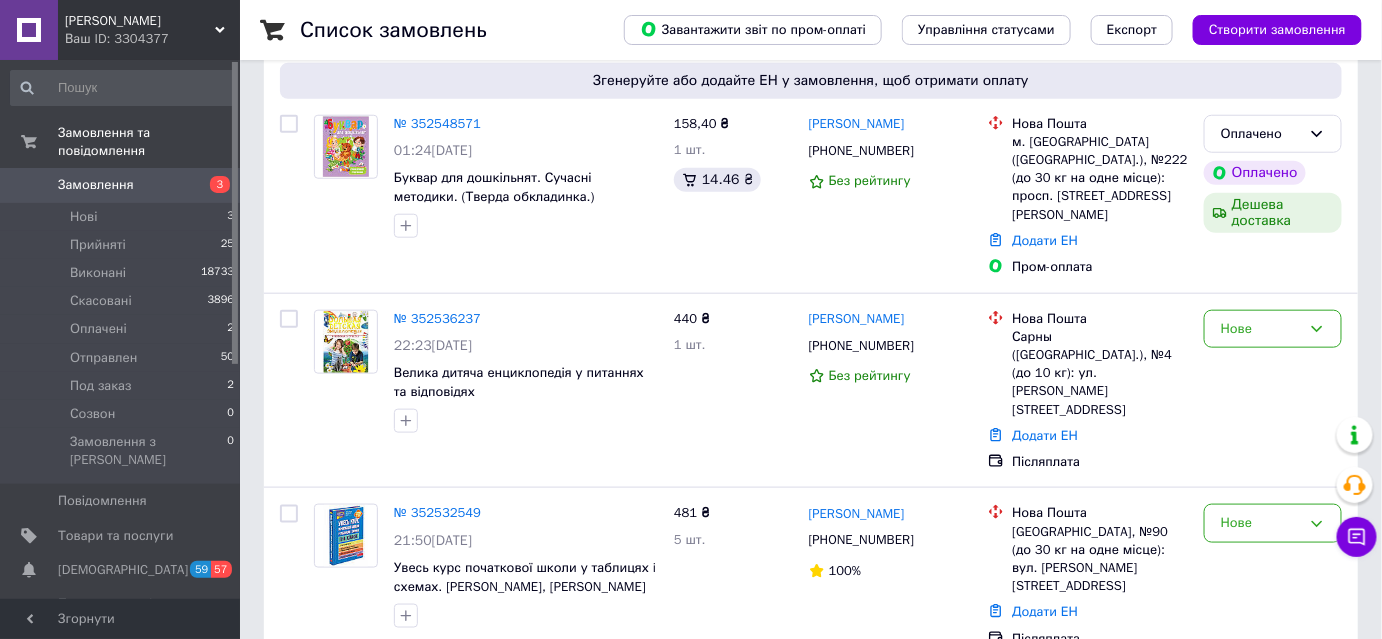 scroll, scrollTop: 545, scrollLeft: 0, axis: vertical 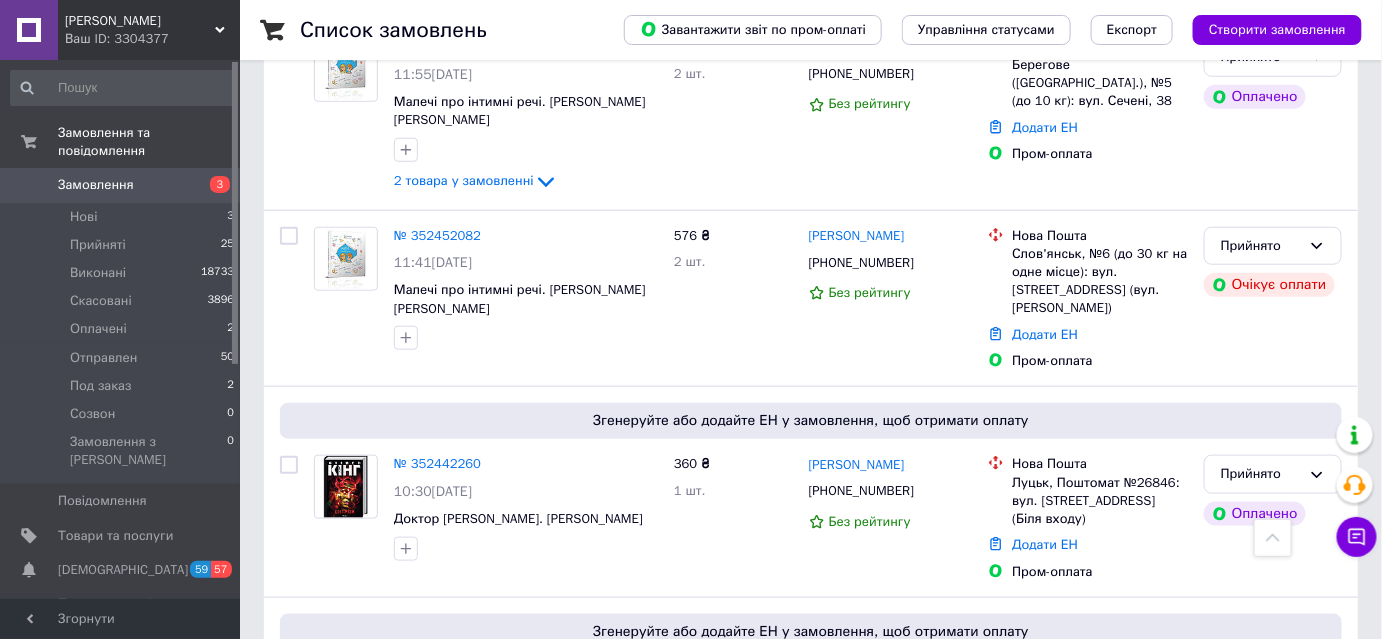 click on "Замовлення" at bounding box center (96, 185) 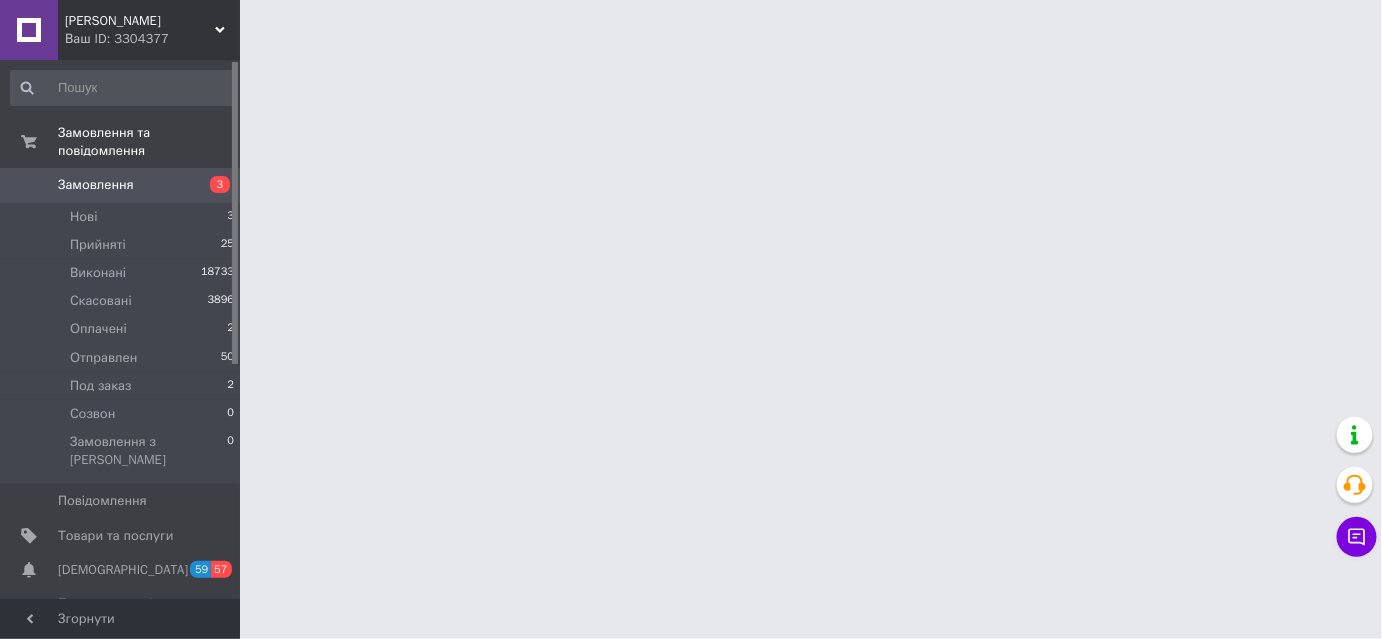 scroll, scrollTop: 0, scrollLeft: 0, axis: both 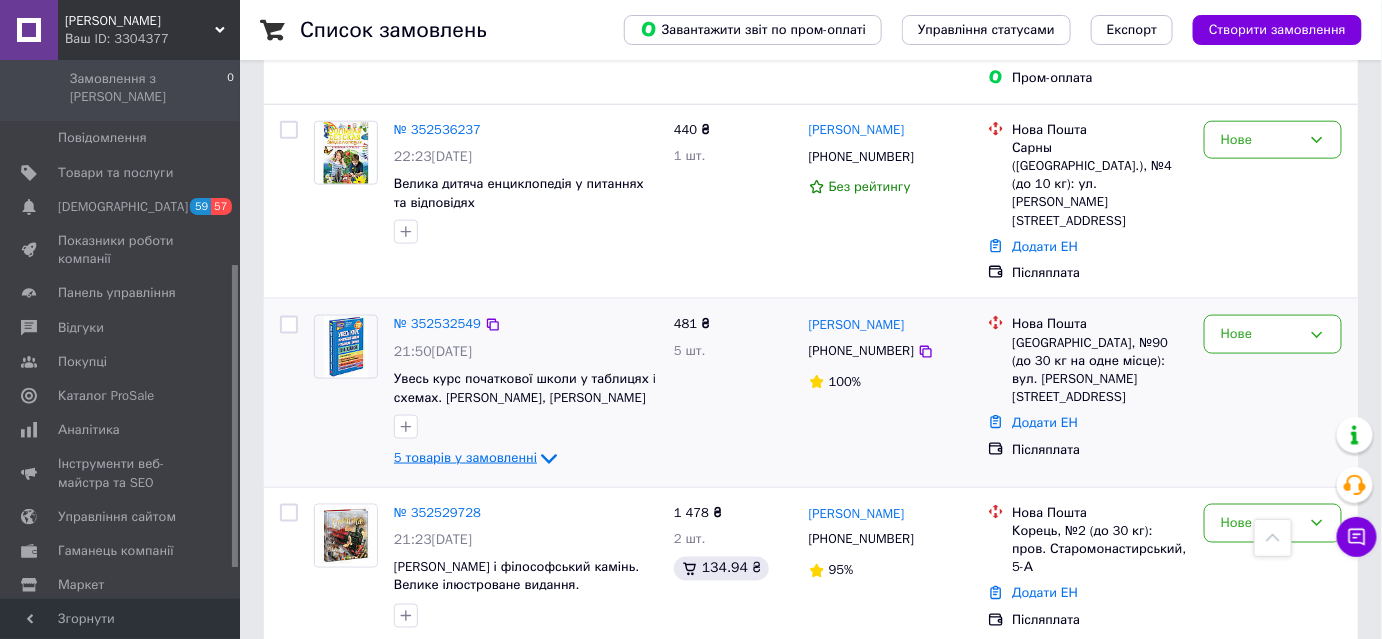 click on "5 товарів у замовленні" at bounding box center [465, 458] 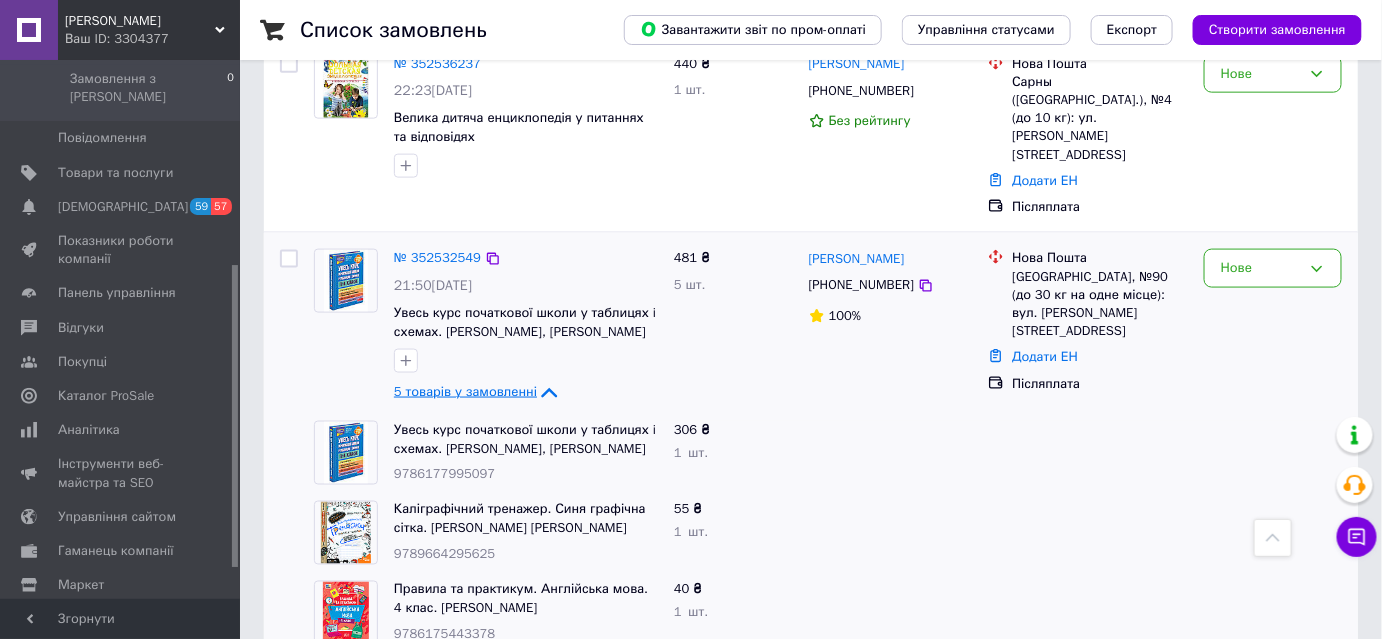 scroll, scrollTop: 636, scrollLeft: 0, axis: vertical 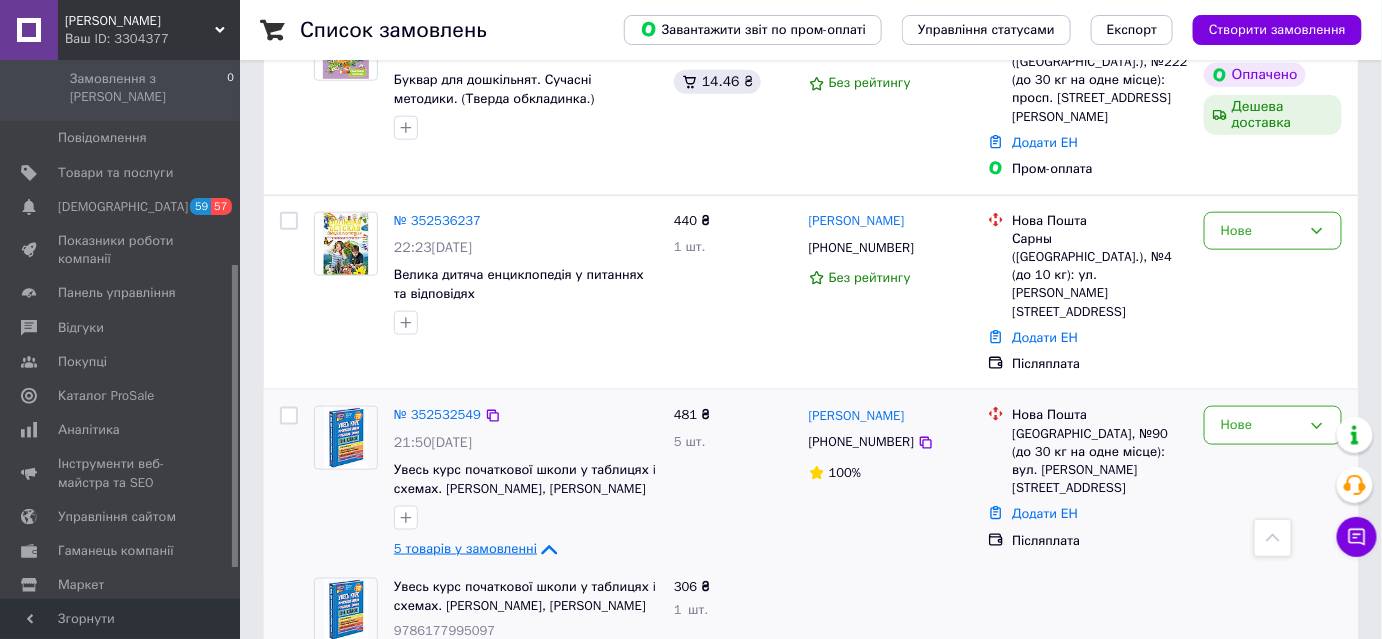 click on "5 товарів у замовленні" at bounding box center [465, 549] 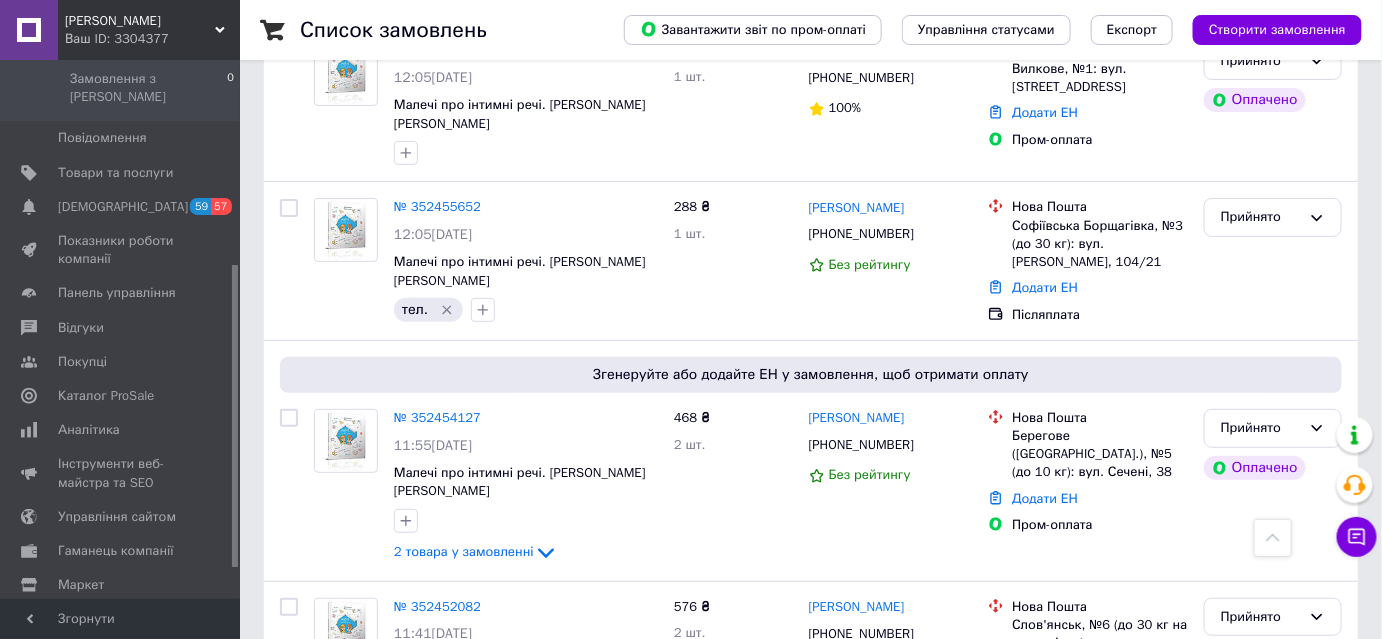 scroll, scrollTop: 2636, scrollLeft: 0, axis: vertical 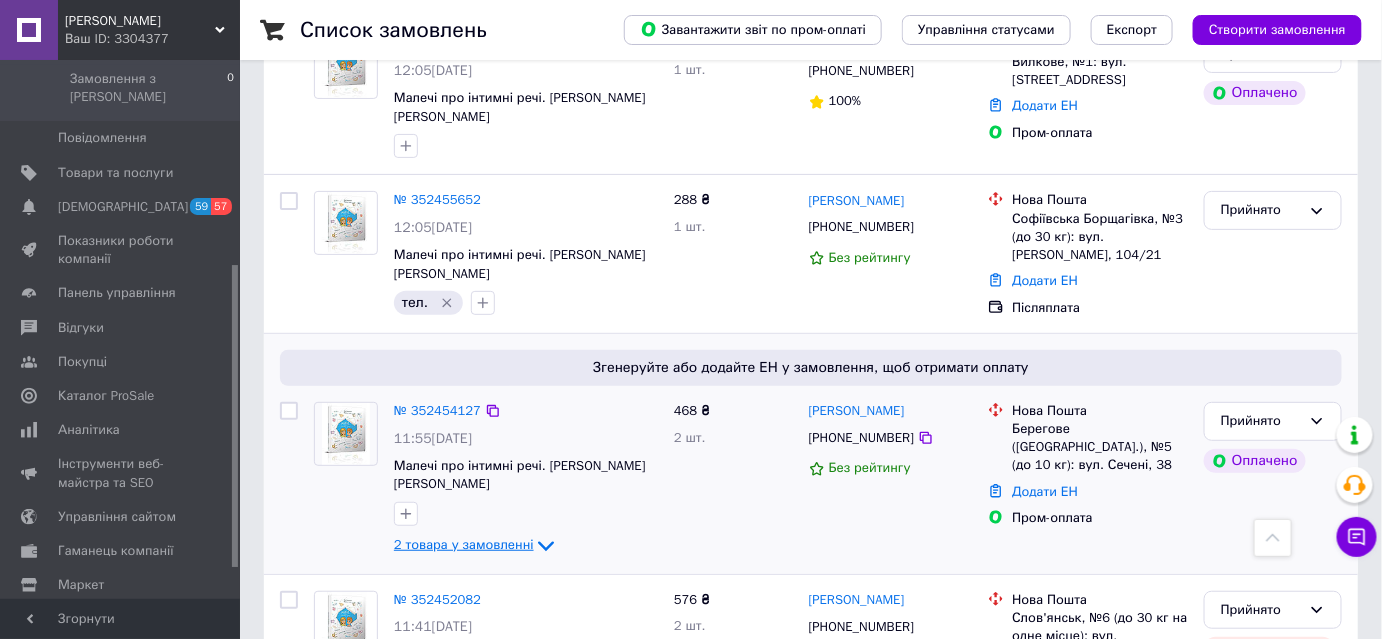 click on "2 товара у замовленні" at bounding box center (464, 544) 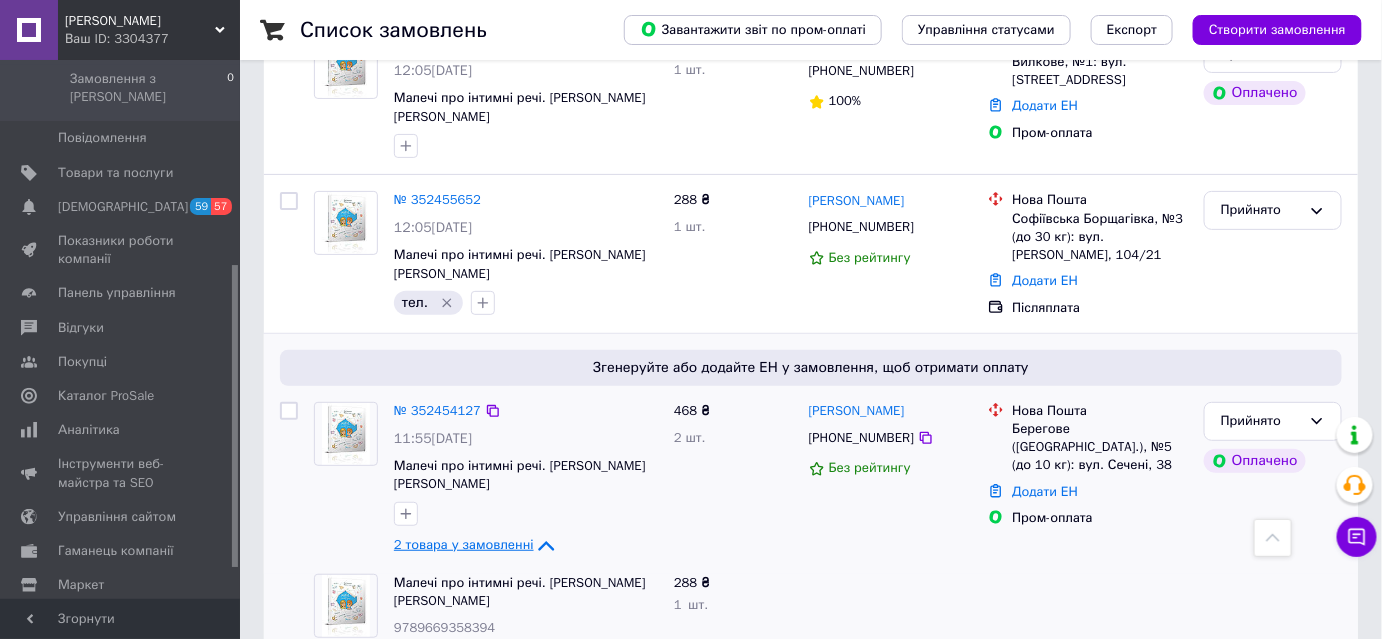 click on "2 товара у замовленні" at bounding box center (464, 544) 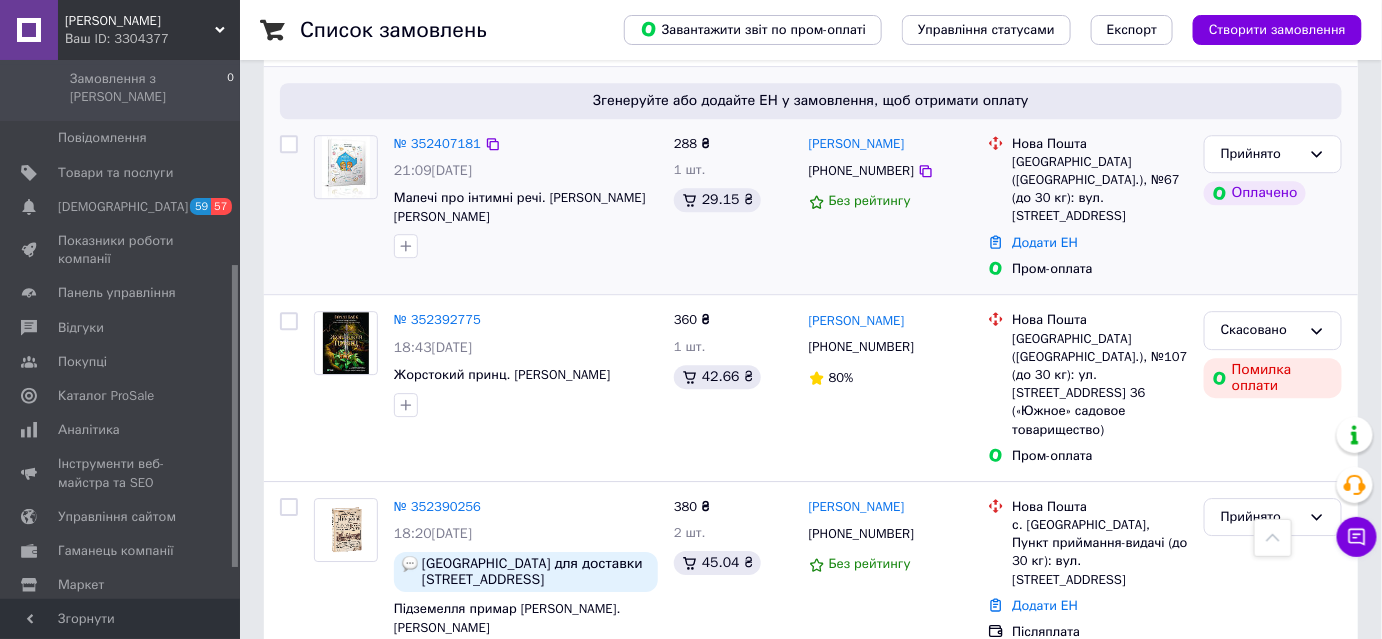 scroll, scrollTop: 4363, scrollLeft: 0, axis: vertical 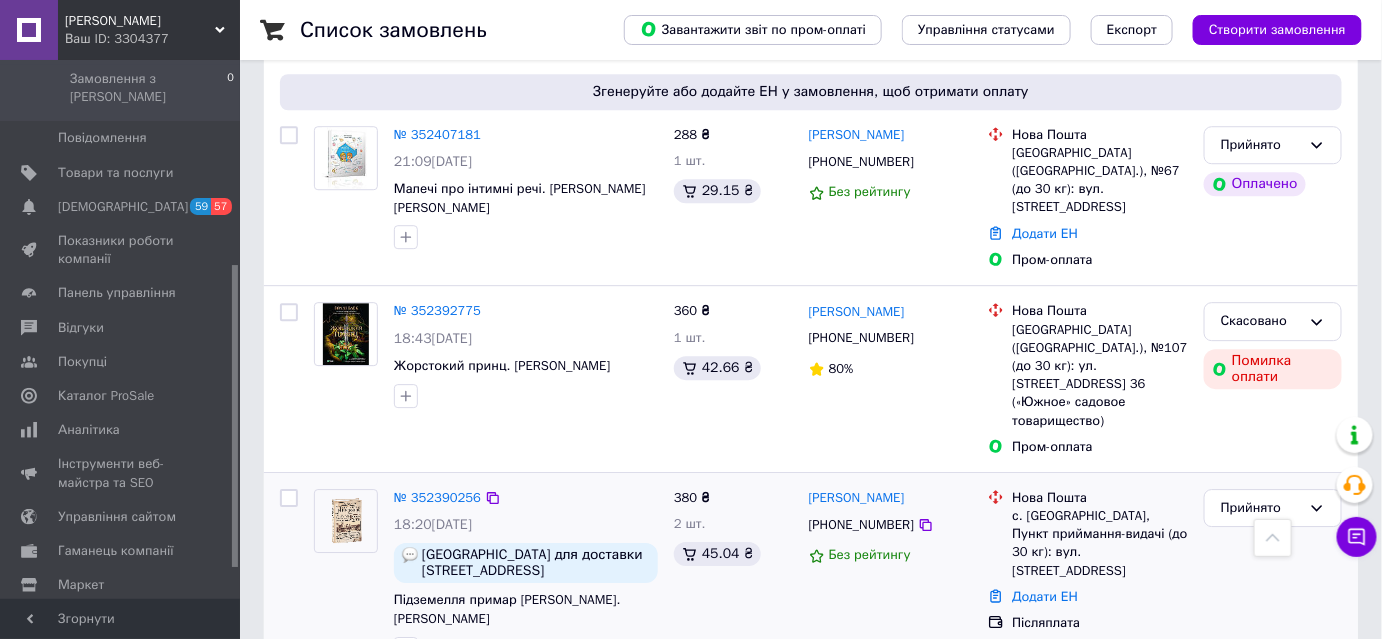click on "2 товара у замовленні" at bounding box center [464, 679] 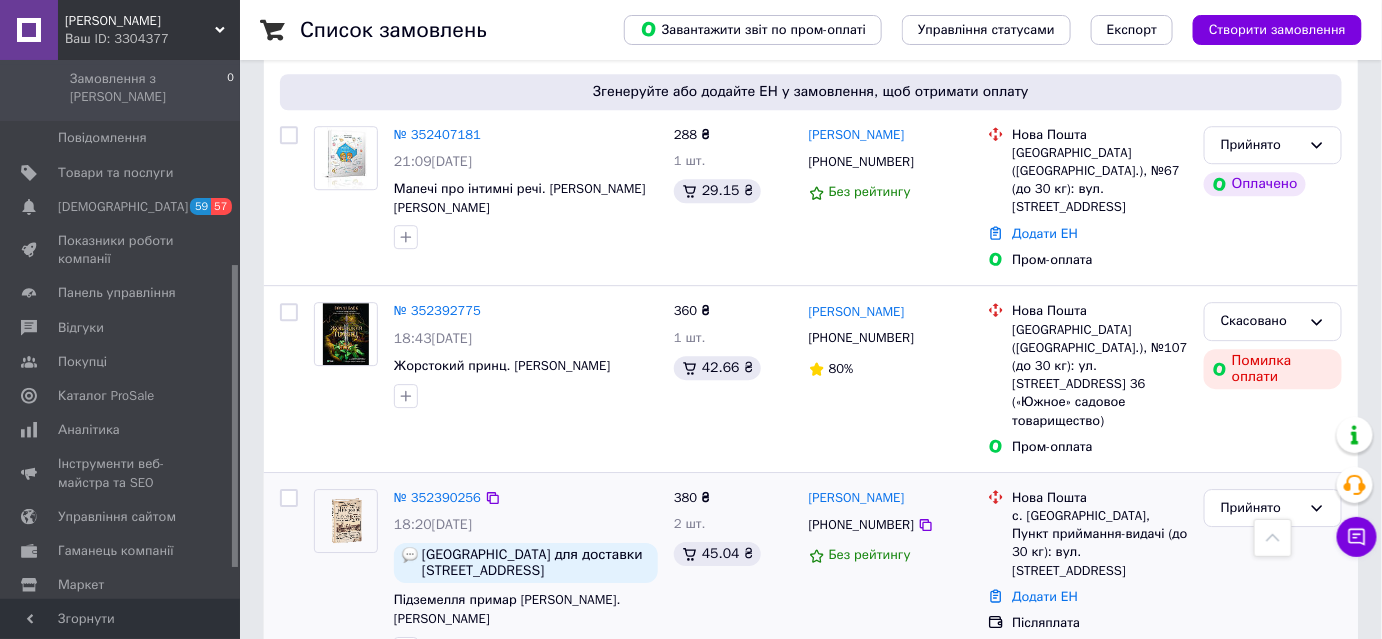 click on "2 товара у замовленні" at bounding box center [464, 679] 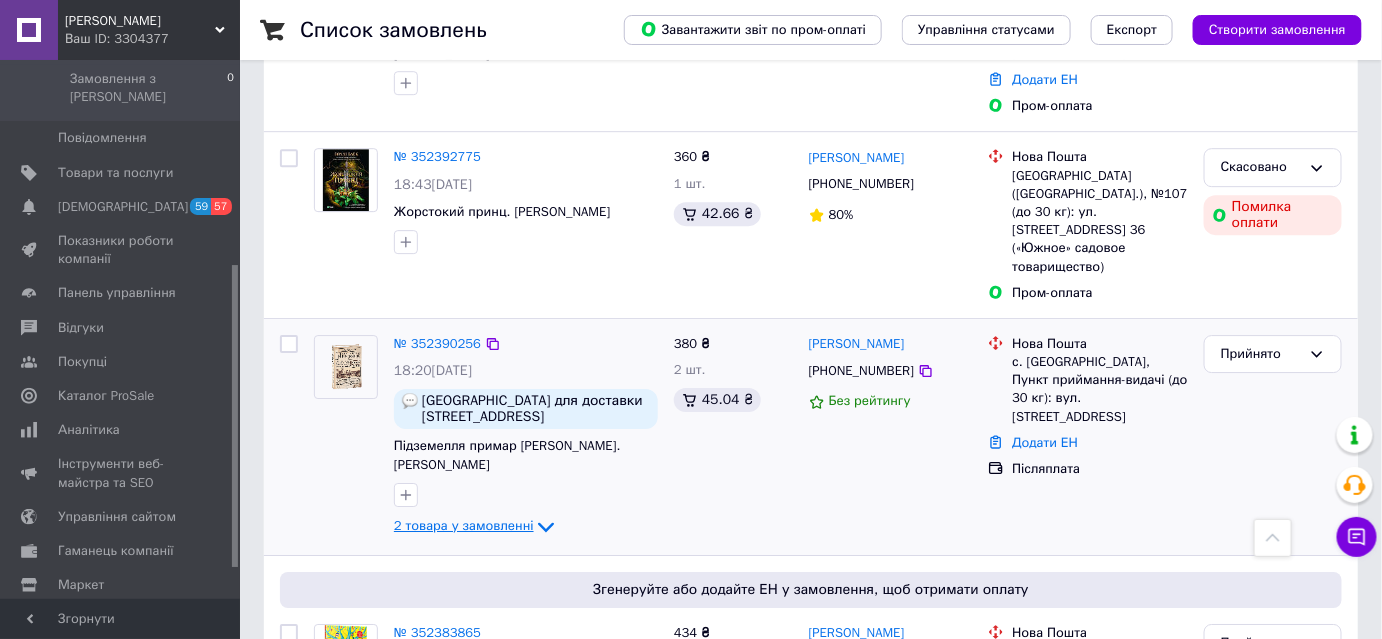 scroll, scrollTop: 4636, scrollLeft: 0, axis: vertical 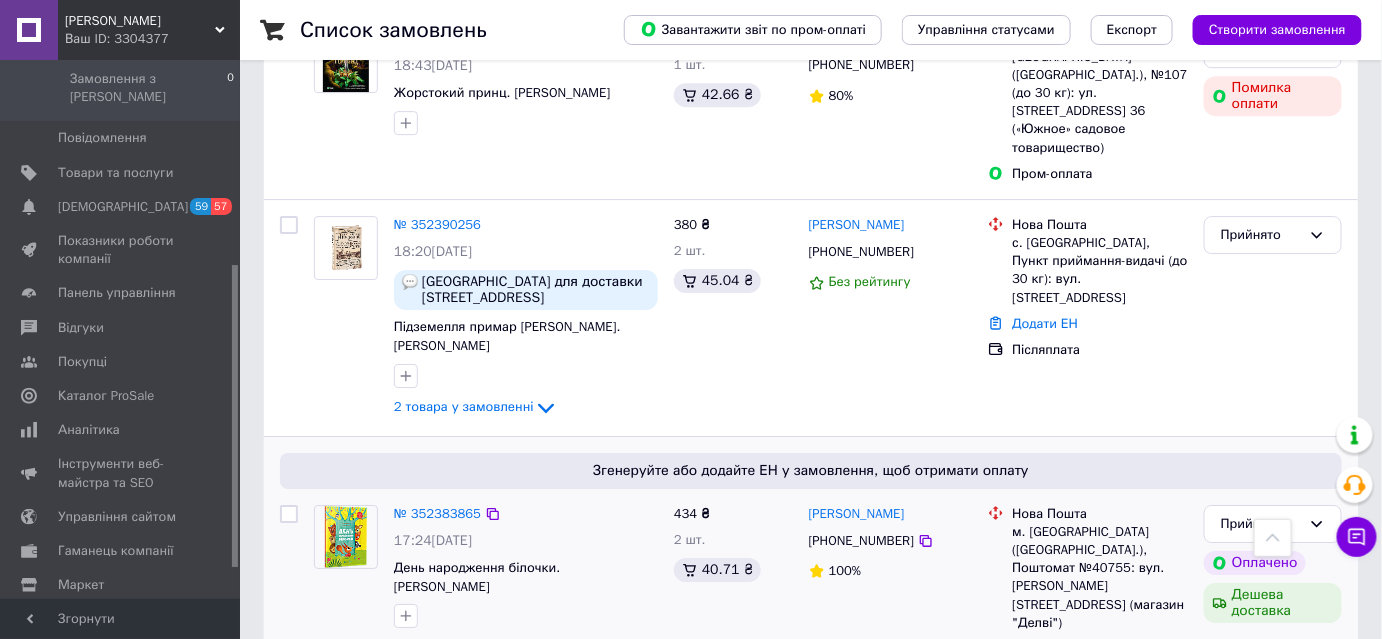 click on "2 товара у замовленні" at bounding box center (464, 647) 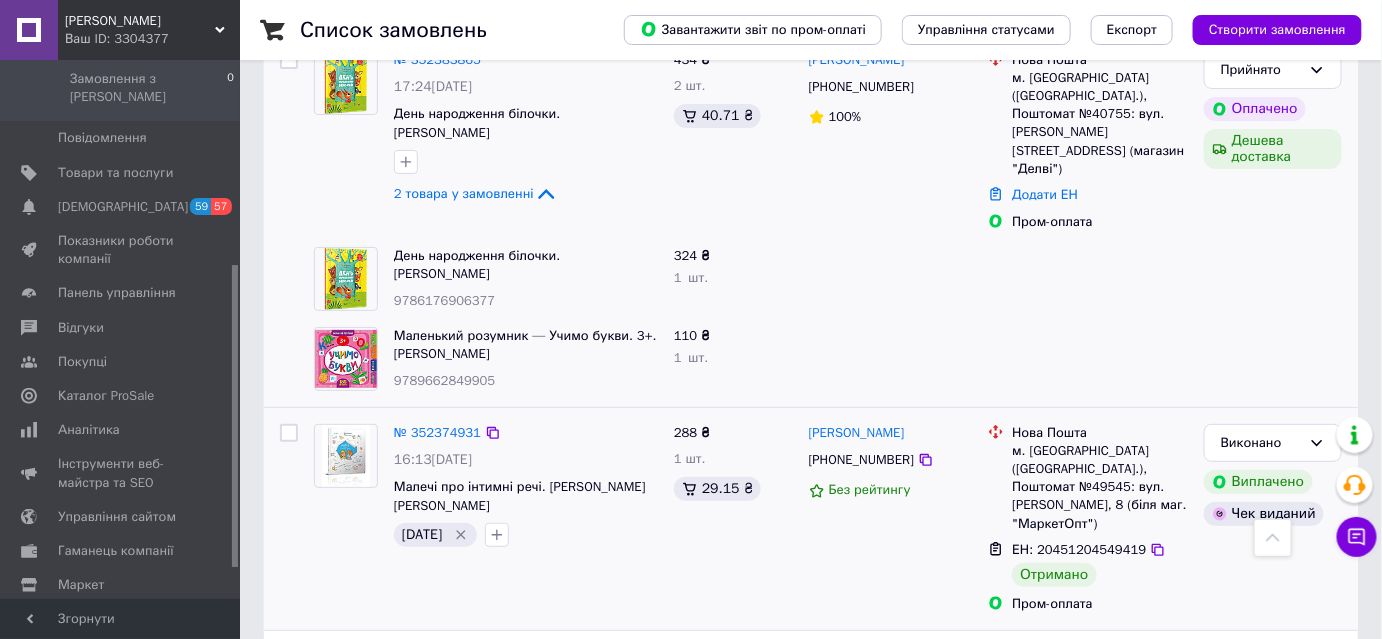 scroll, scrollTop: 5090, scrollLeft: 0, axis: vertical 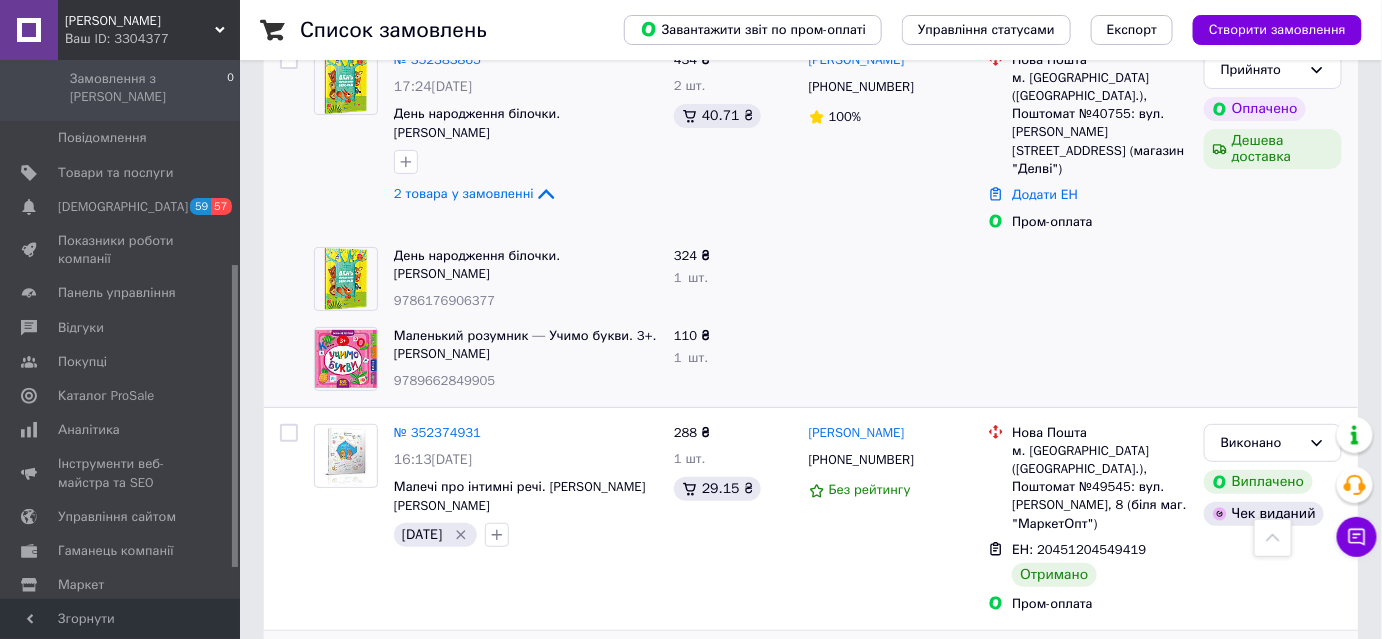 click on "3 товара у замовленні" at bounding box center [464, 789] 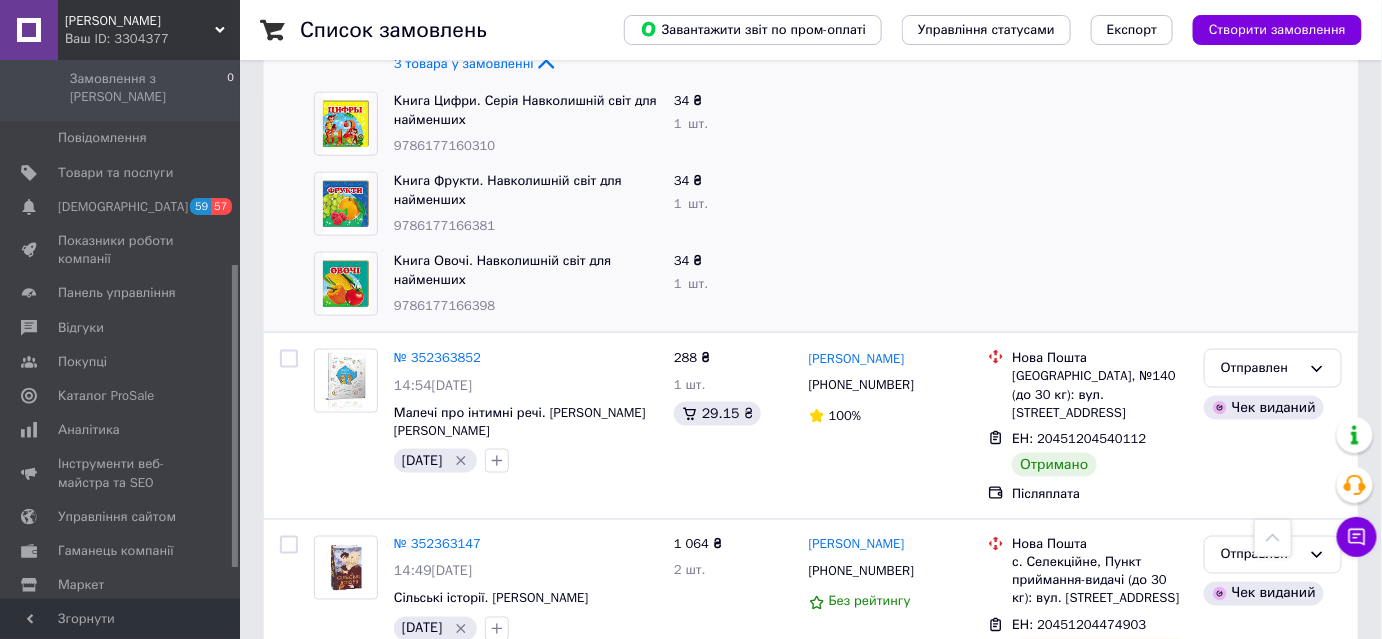 scroll, scrollTop: 5818, scrollLeft: 0, axis: vertical 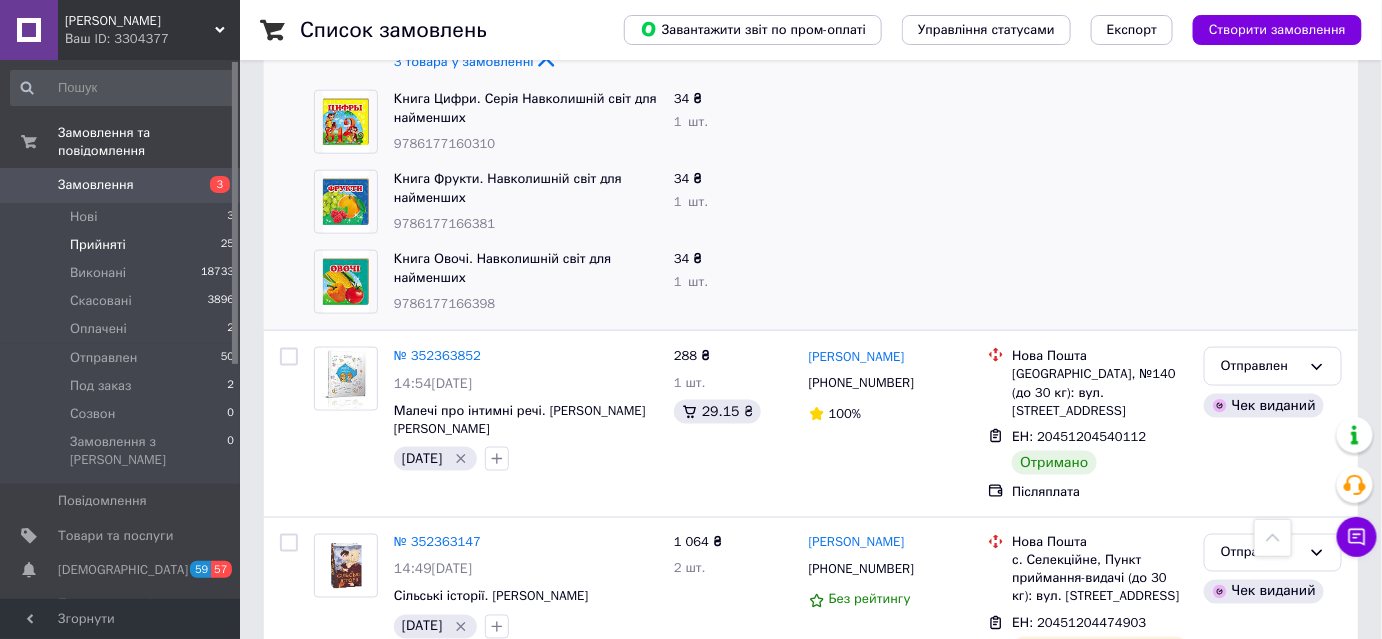 click on "Прийняті" at bounding box center [98, 245] 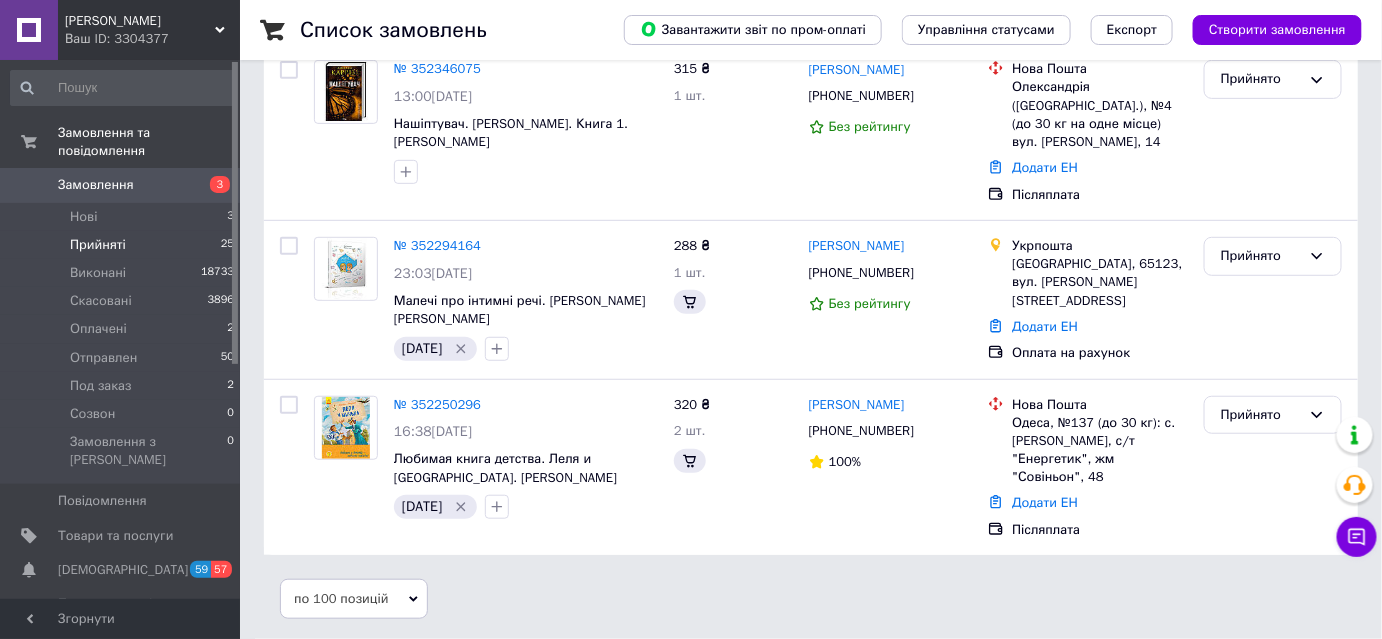 scroll, scrollTop: 0, scrollLeft: 0, axis: both 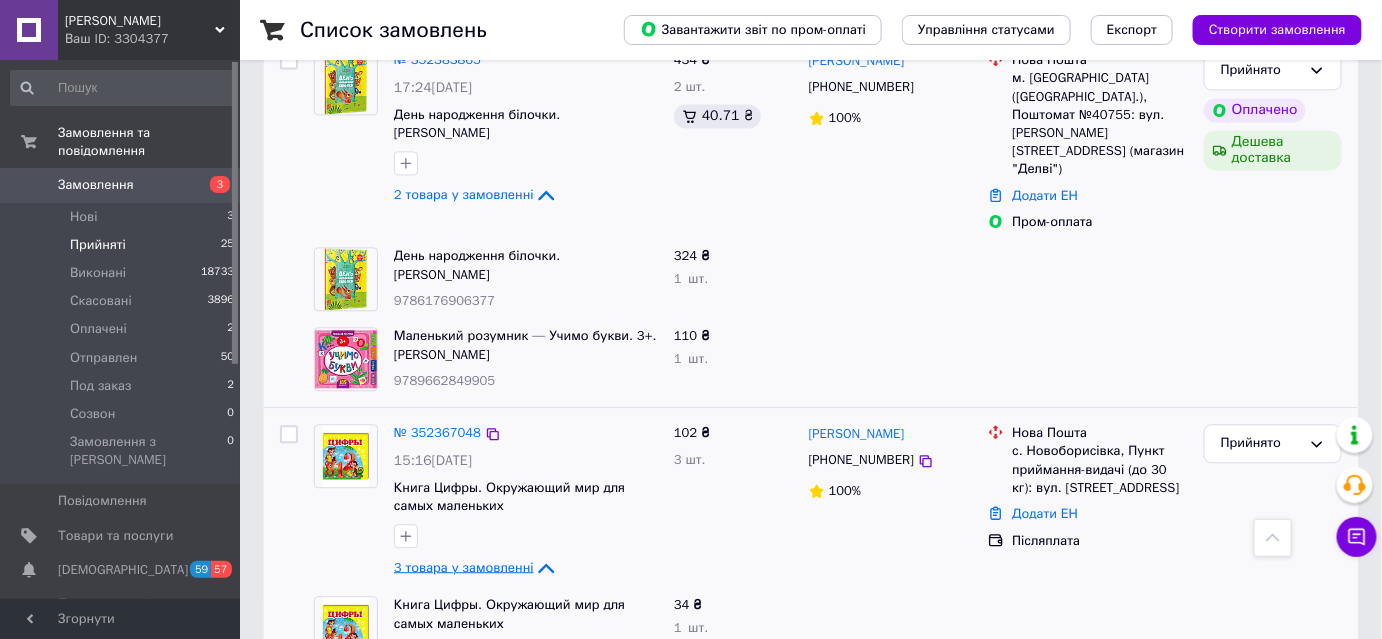 click on "3 товара у замовленні" at bounding box center (464, 567) 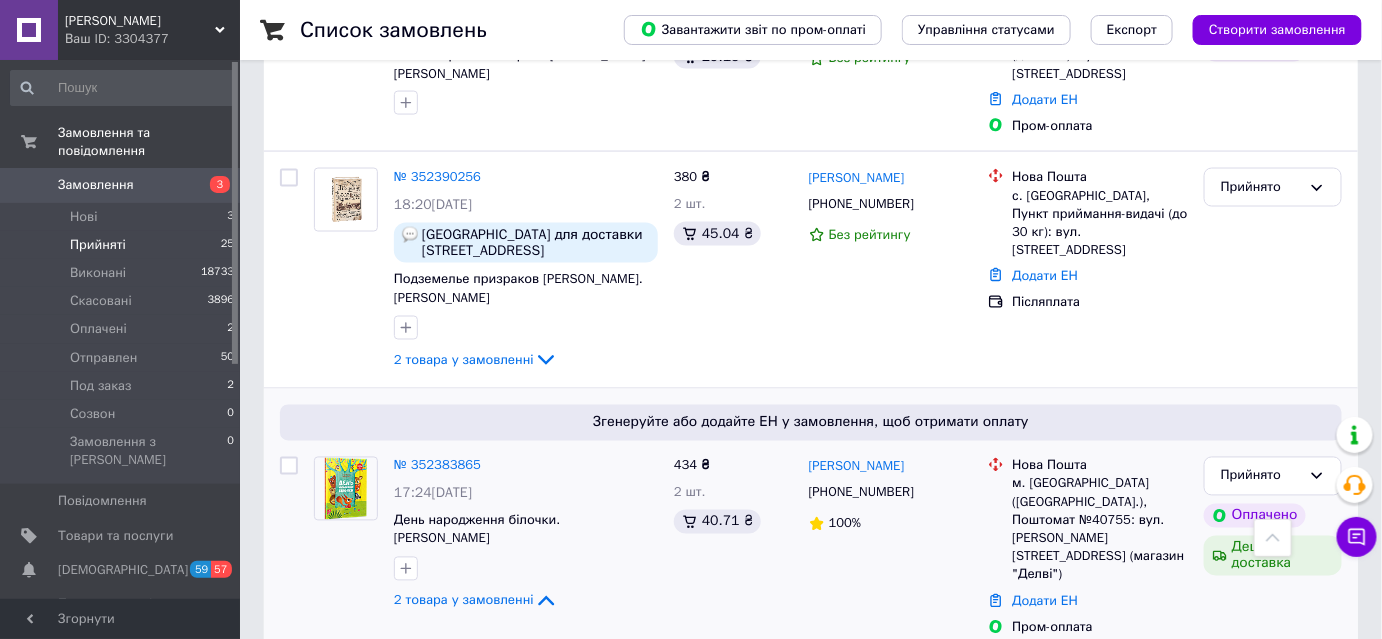 scroll, scrollTop: 3506, scrollLeft: 0, axis: vertical 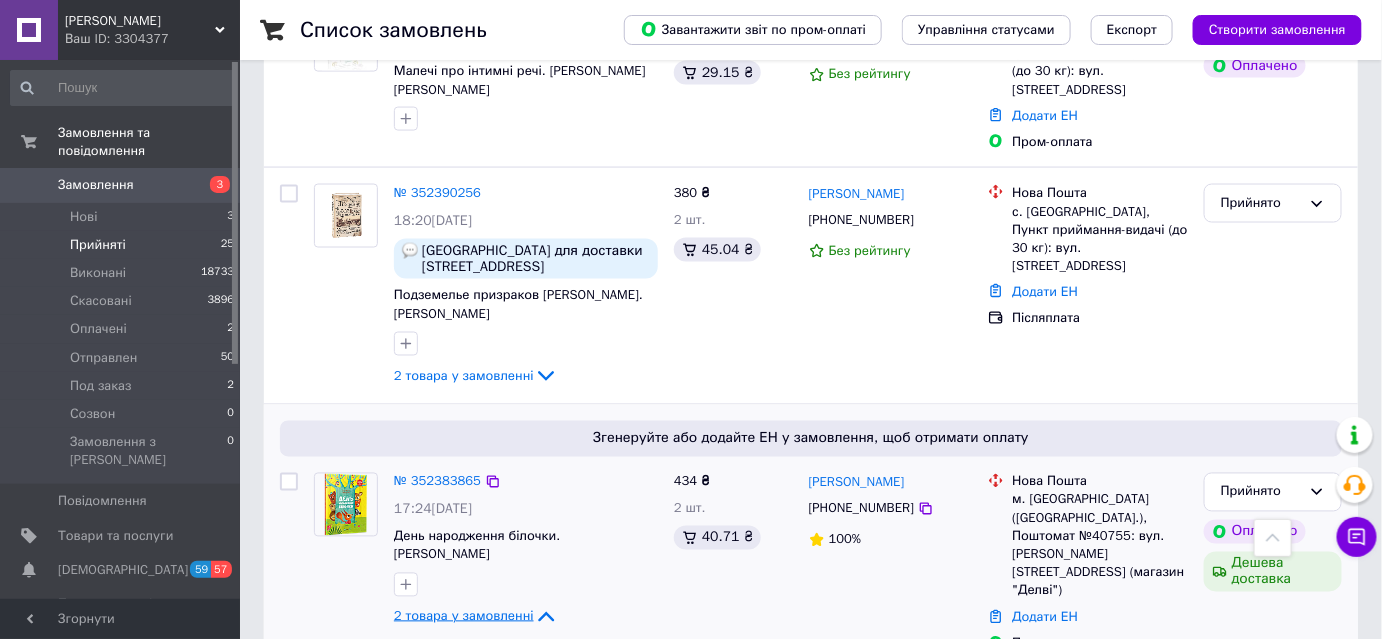 click on "2 товара у замовленні" at bounding box center [464, 616] 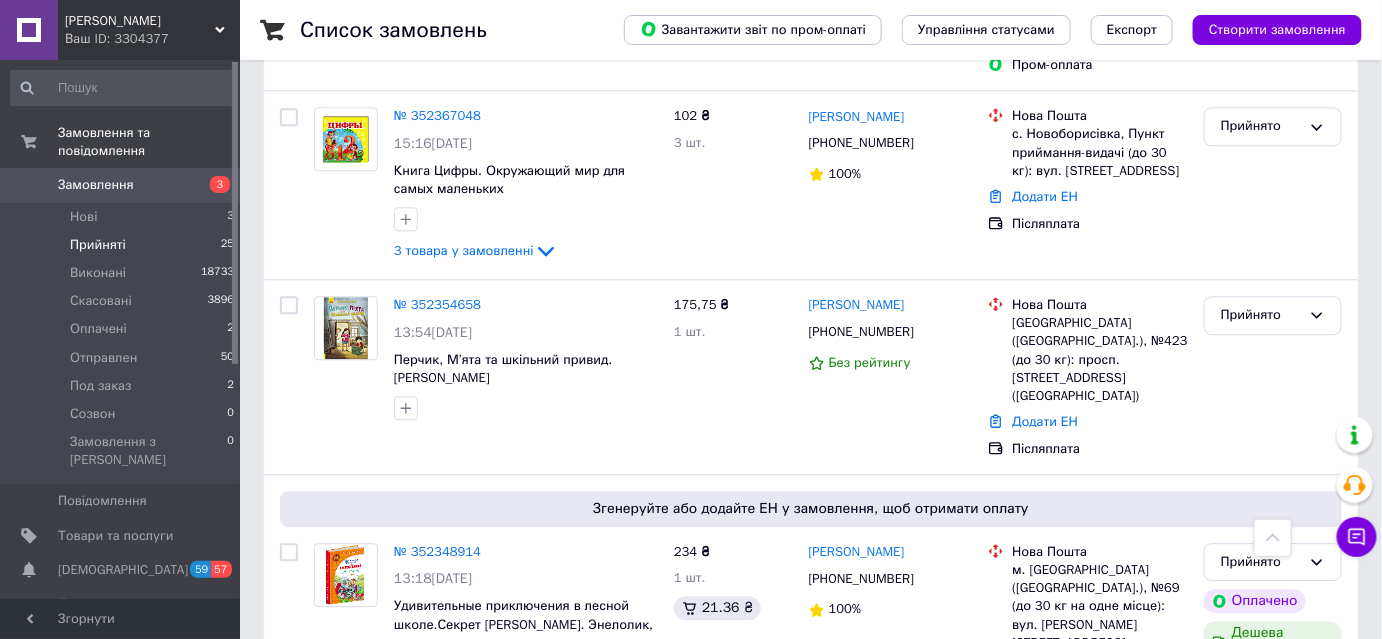 scroll, scrollTop: 4090, scrollLeft: 0, axis: vertical 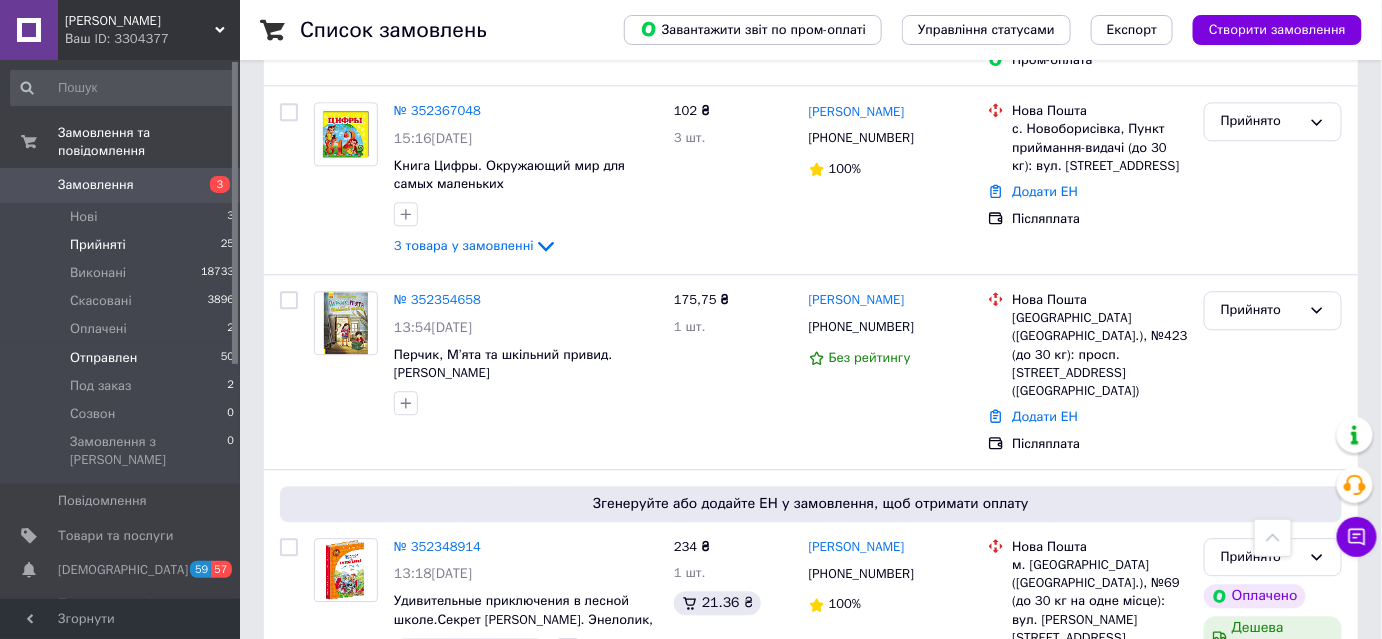 click on "Отправлен 50" at bounding box center (123, 358) 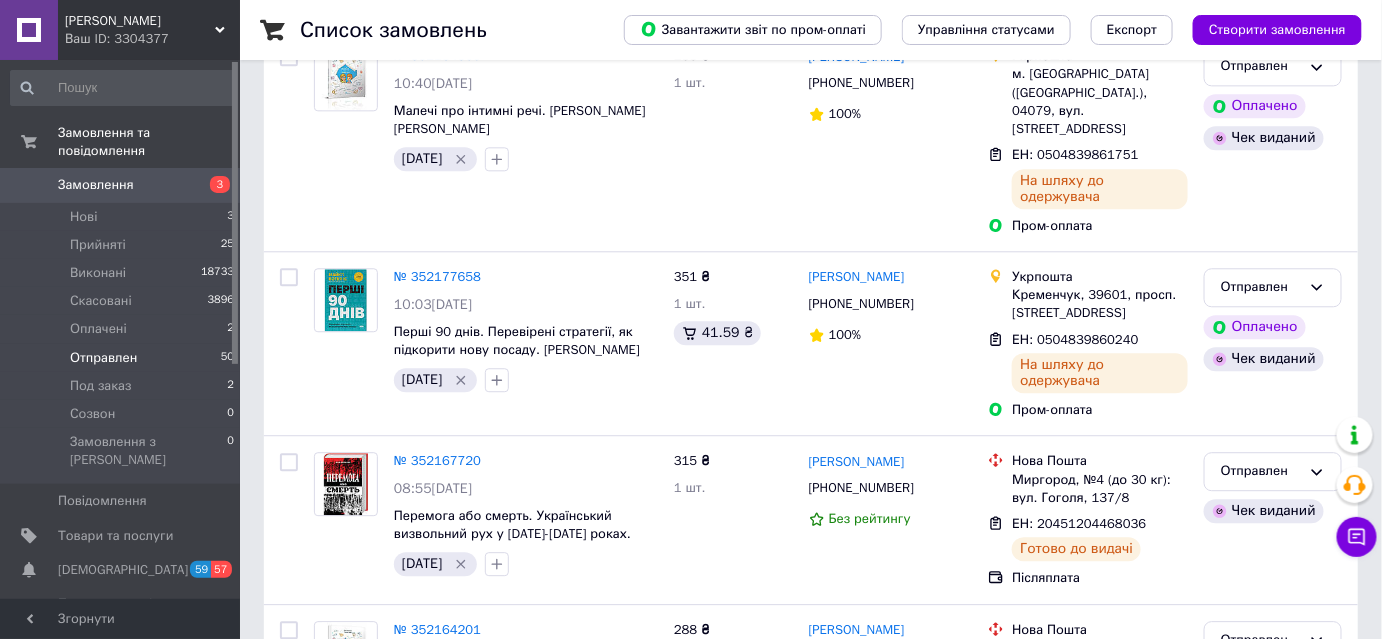 scroll, scrollTop: 0, scrollLeft: 0, axis: both 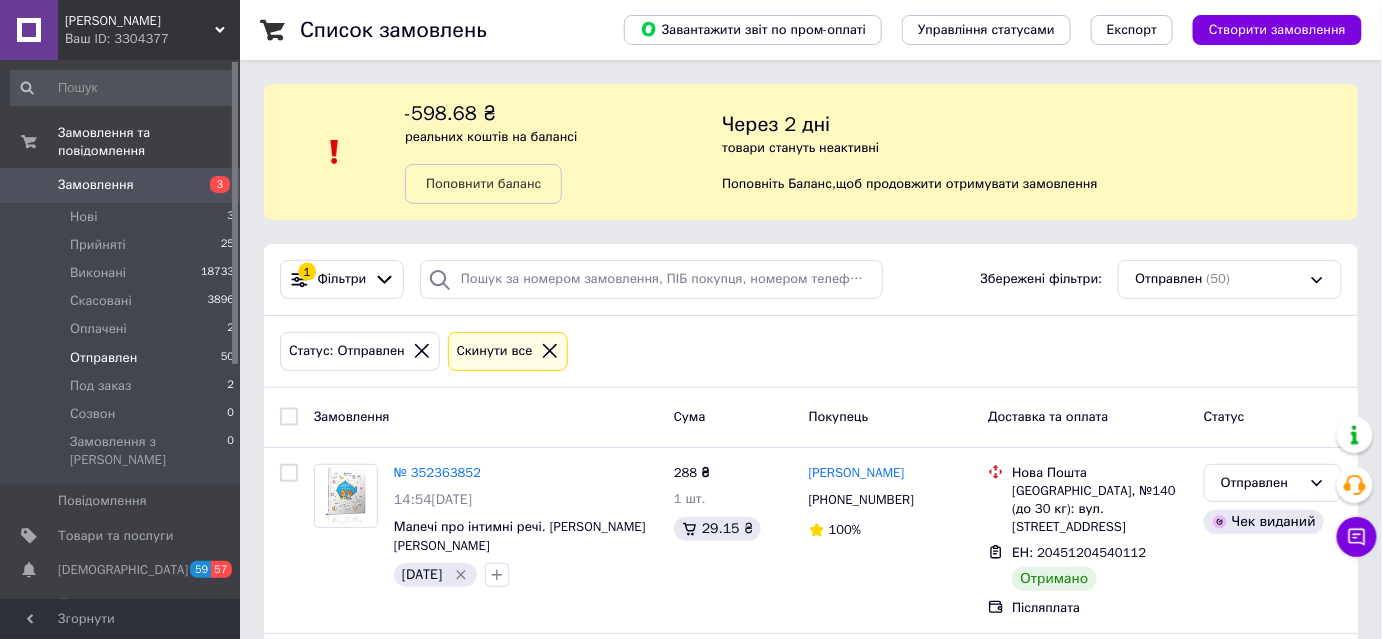 click on "Замовлення" at bounding box center (96, 185) 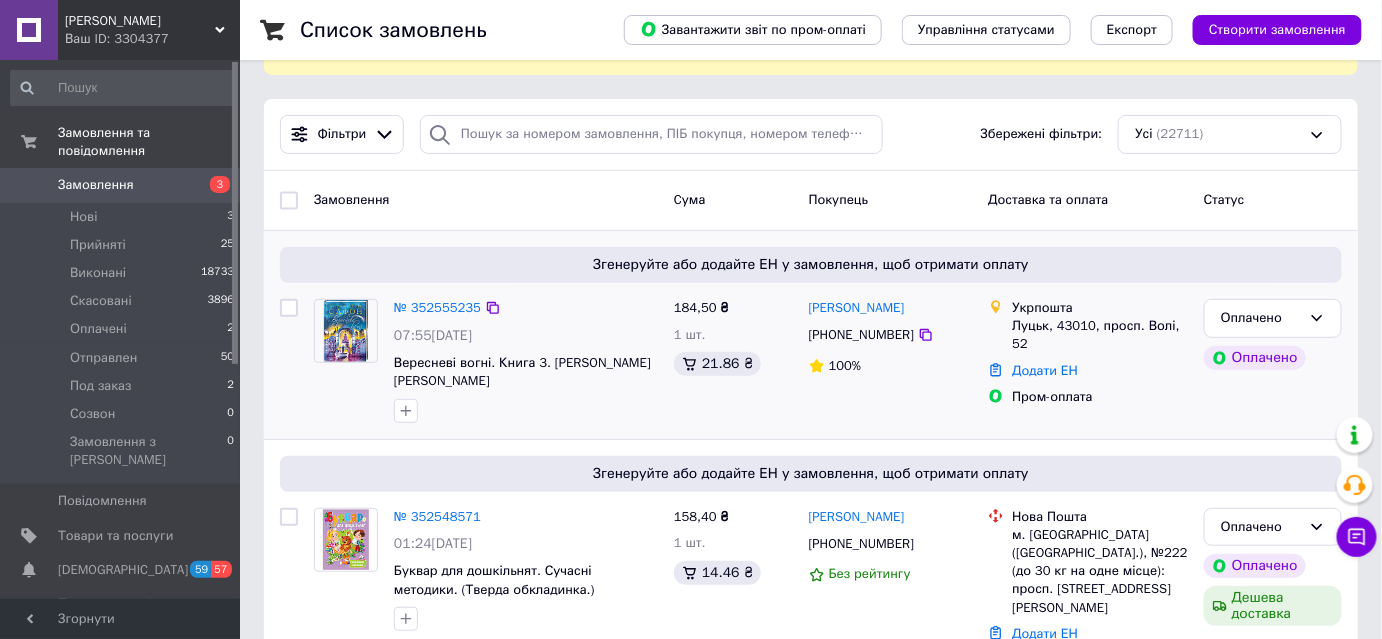 scroll, scrollTop: 181, scrollLeft: 0, axis: vertical 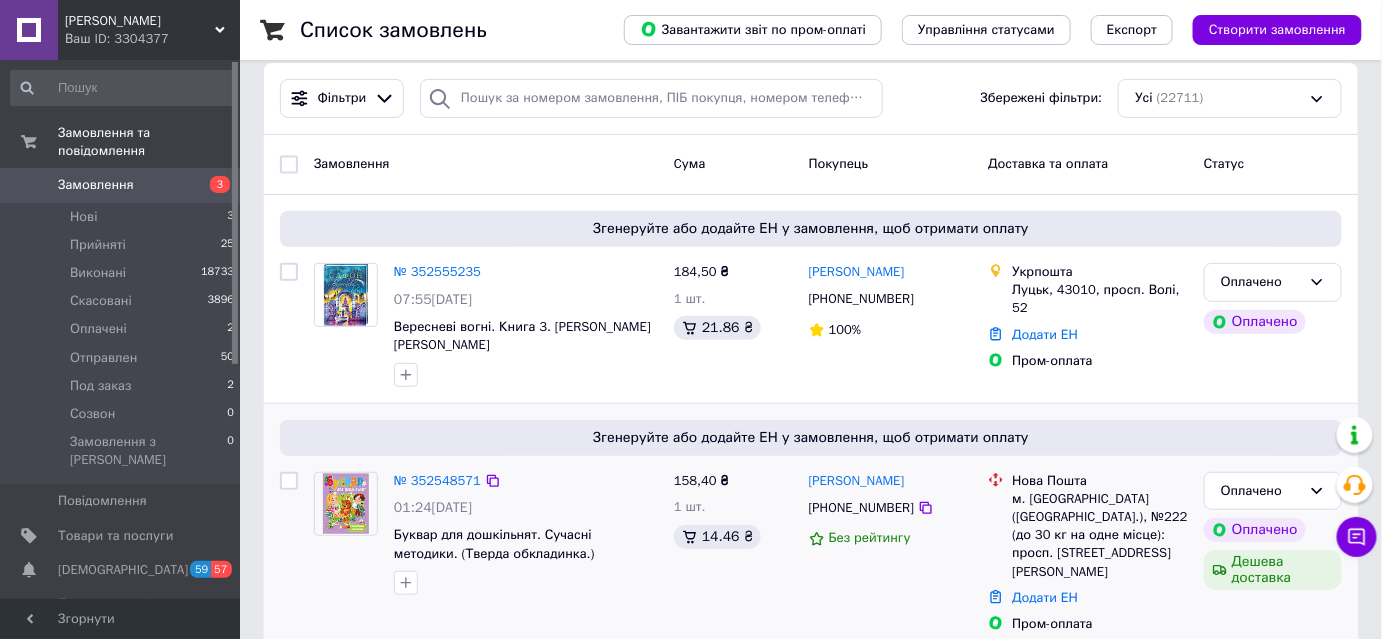 click at bounding box center (289, 272) 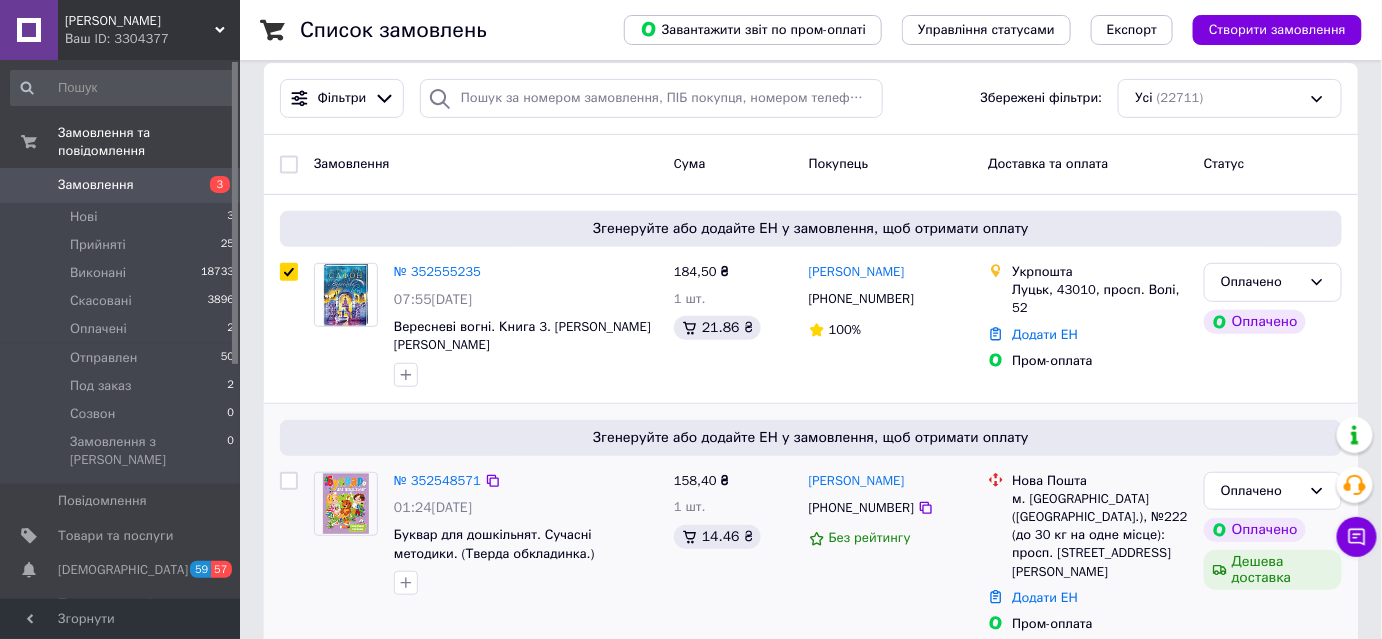 checkbox on "true" 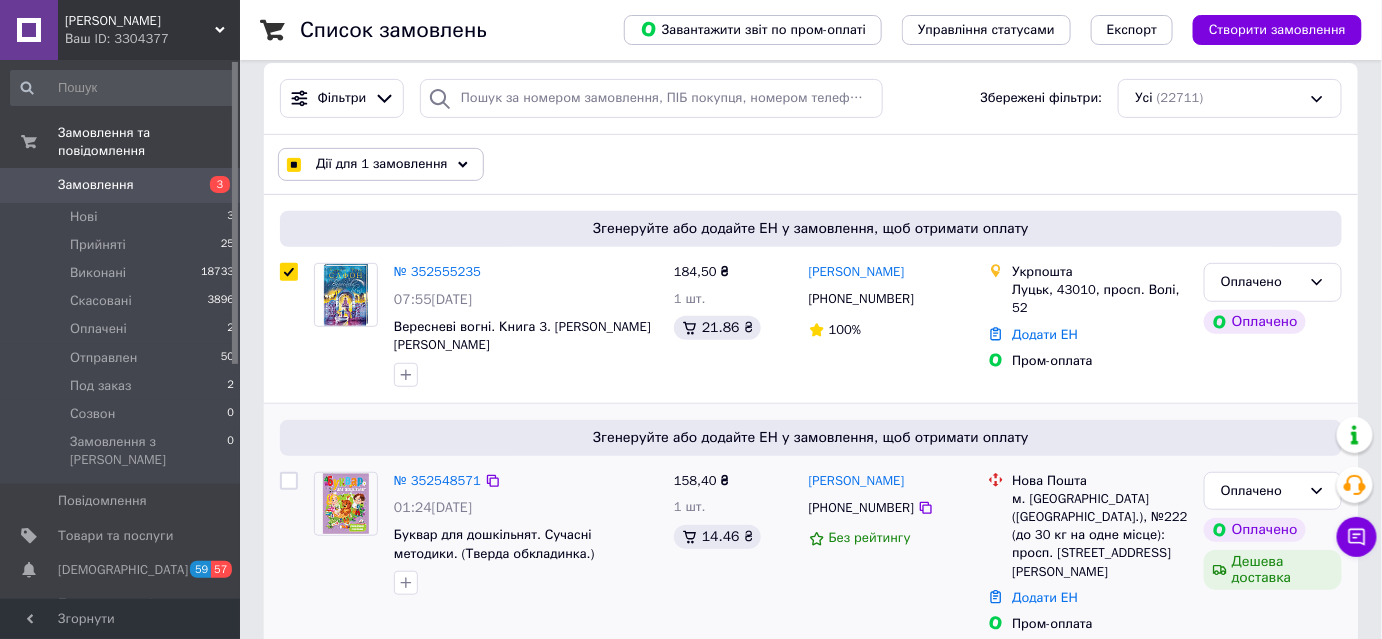 click at bounding box center [289, 481] 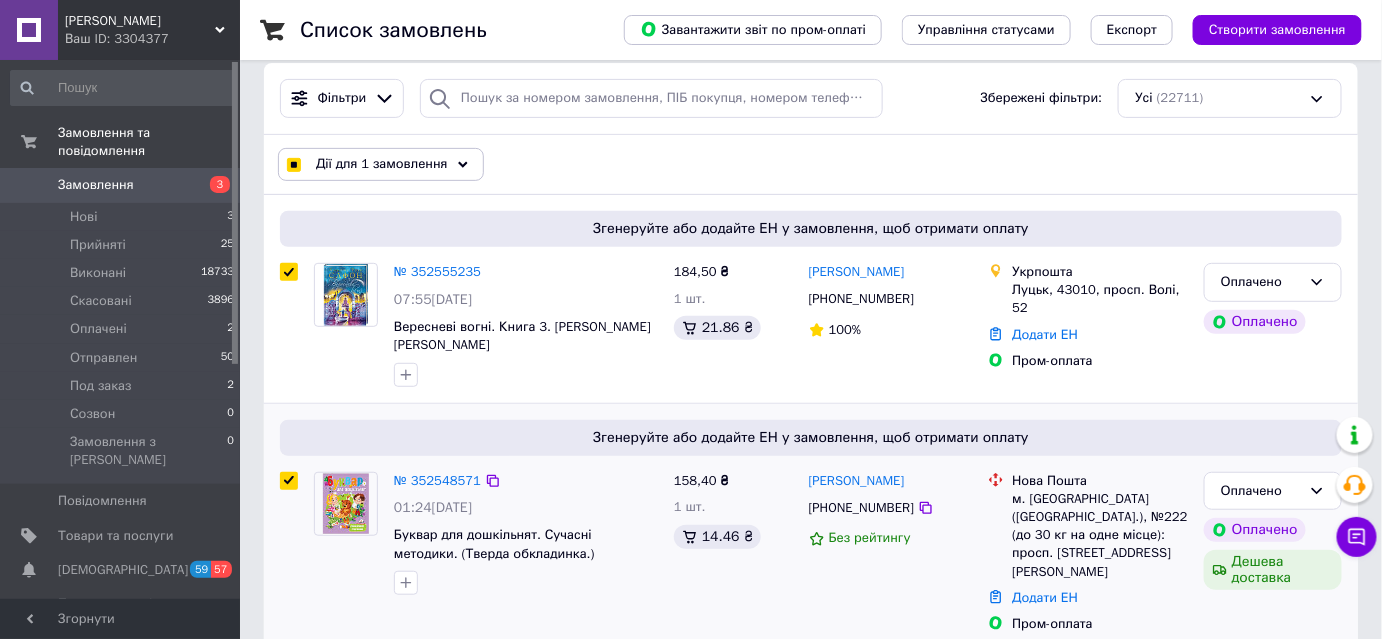 checkbox on "true" 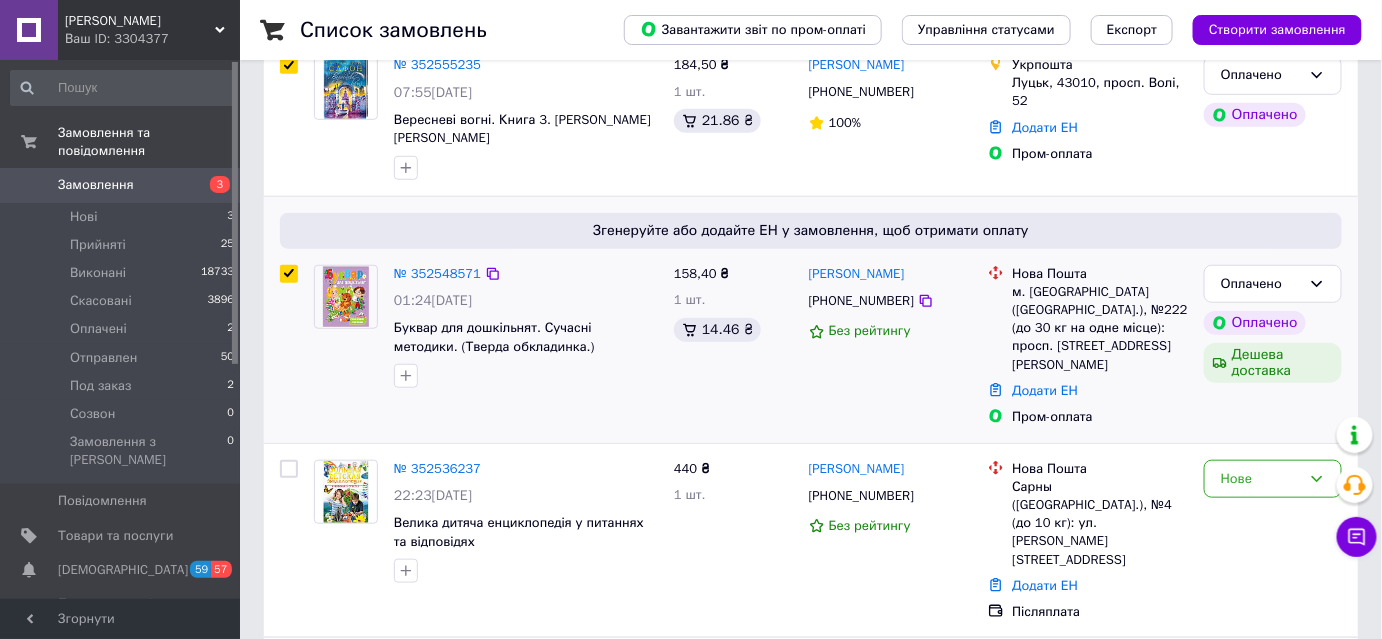 scroll, scrollTop: 545, scrollLeft: 0, axis: vertical 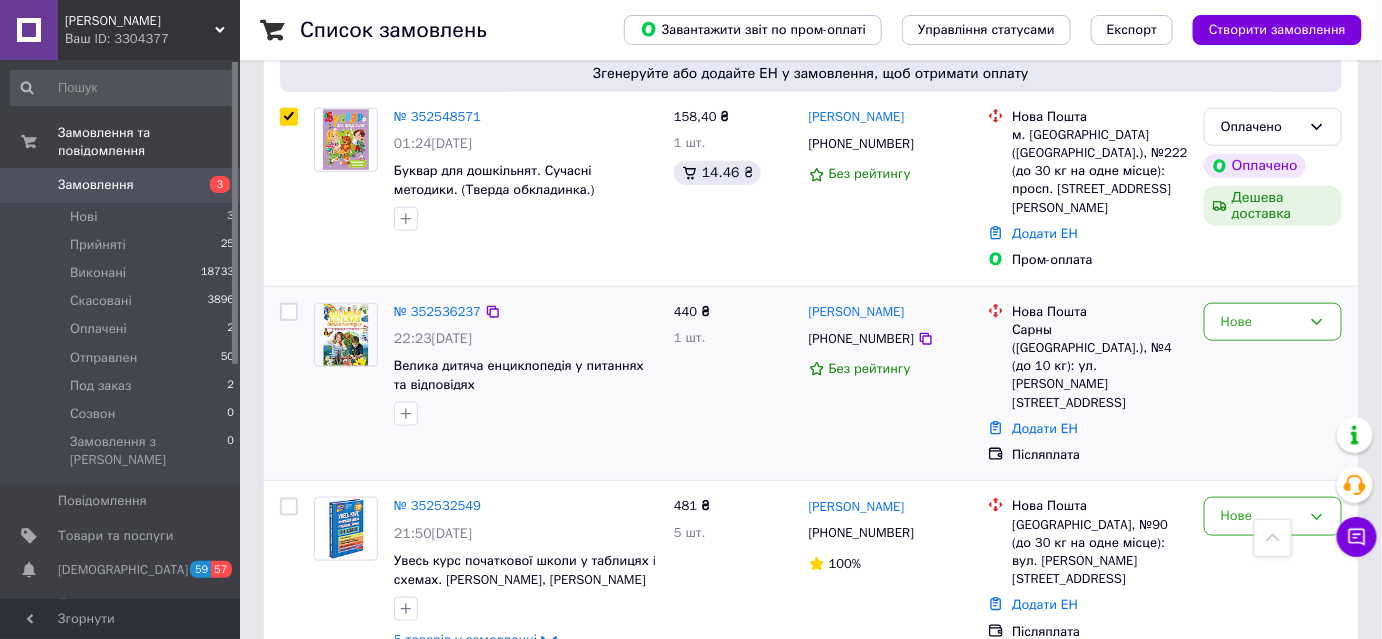 click at bounding box center [289, 312] 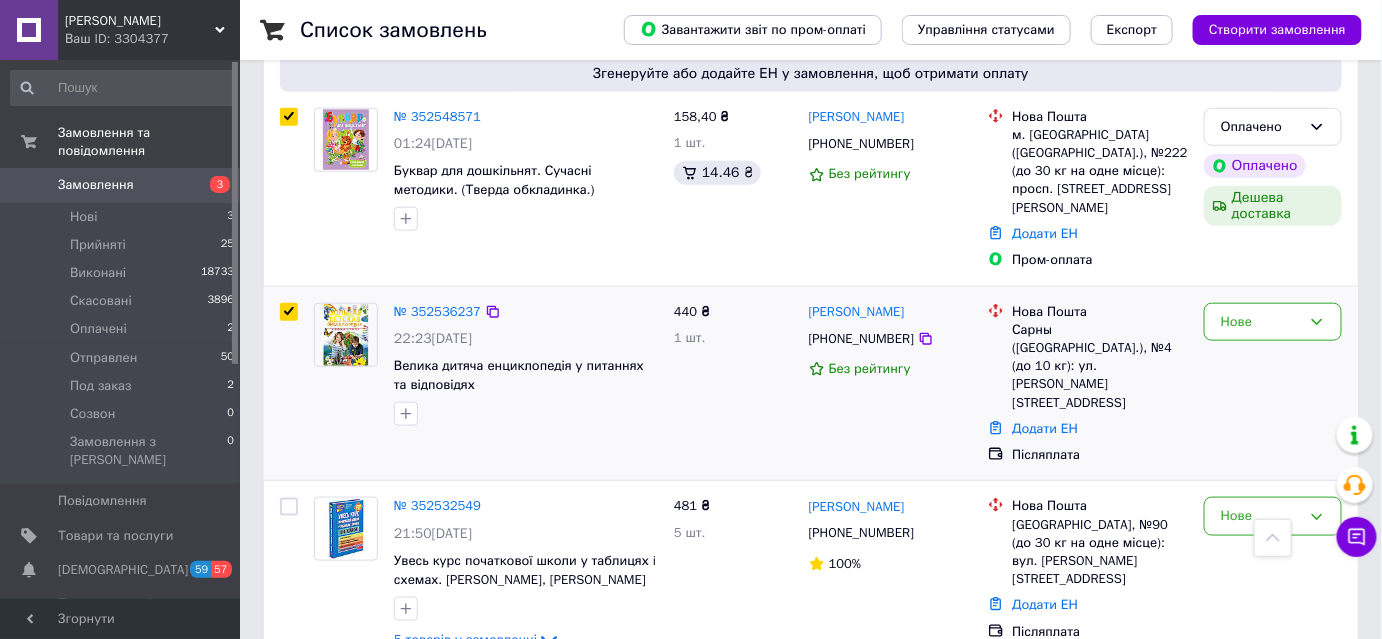 checkbox on "true" 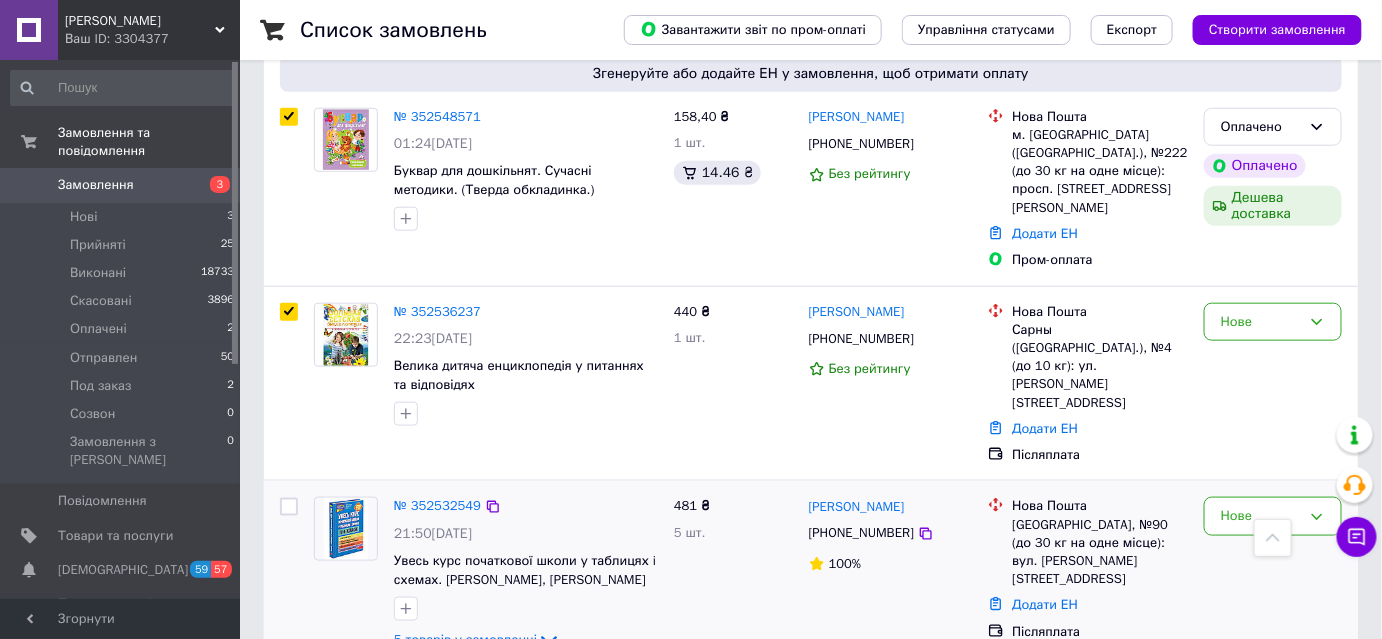 checkbox on "true" 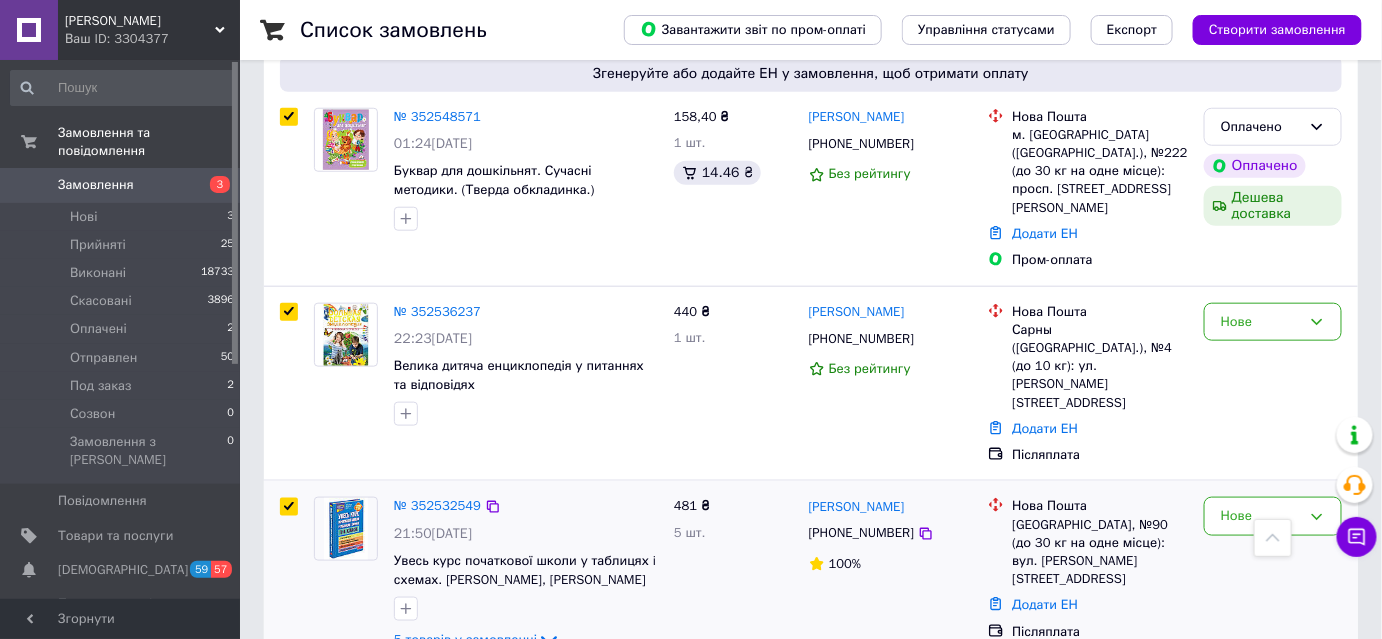 checkbox on "true" 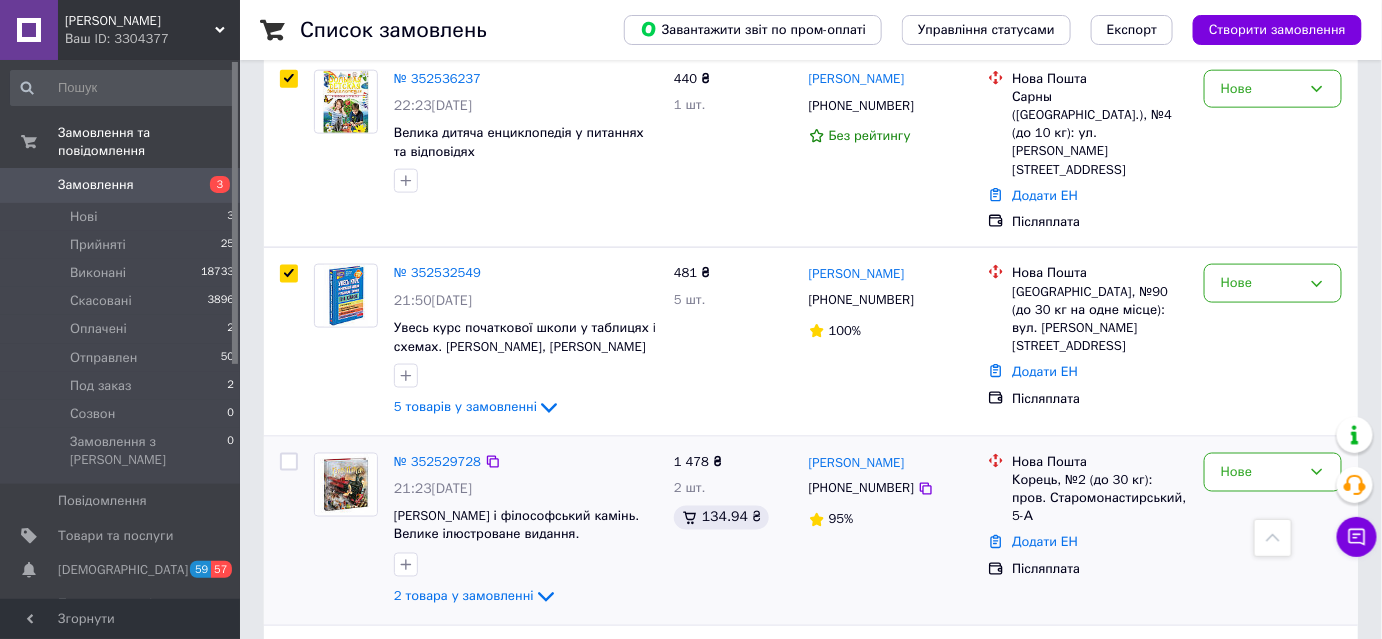 scroll, scrollTop: 818, scrollLeft: 0, axis: vertical 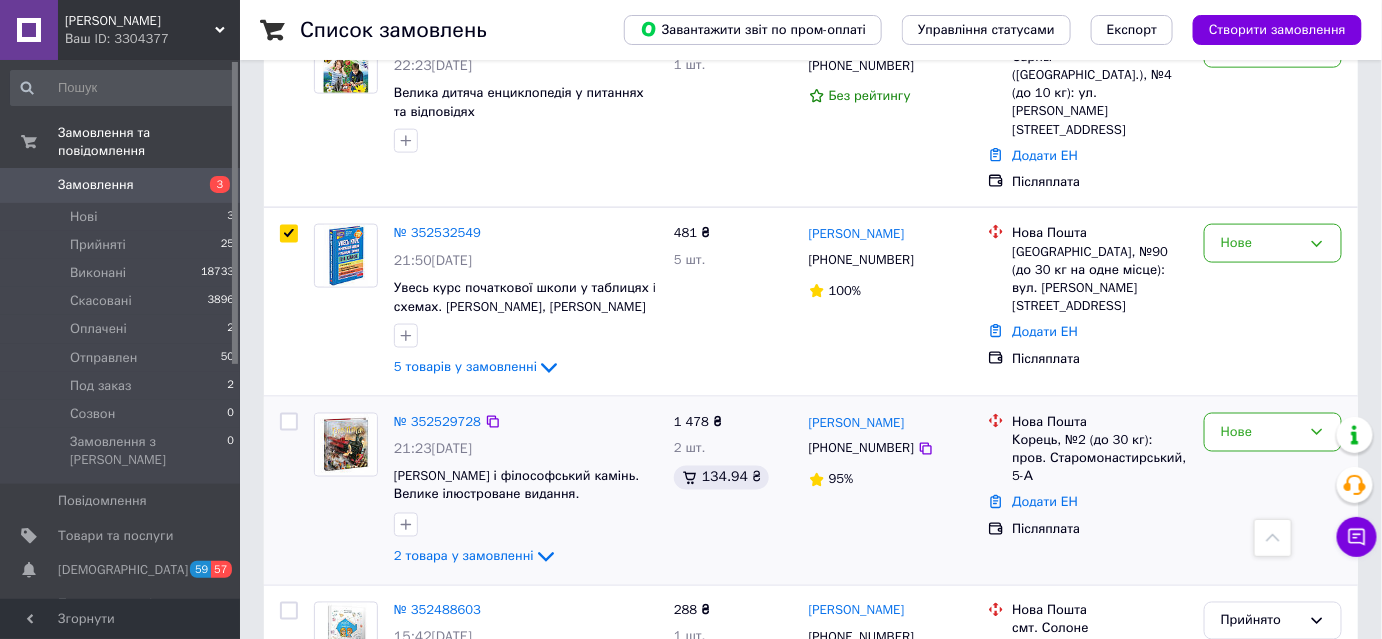click at bounding box center (289, 422) 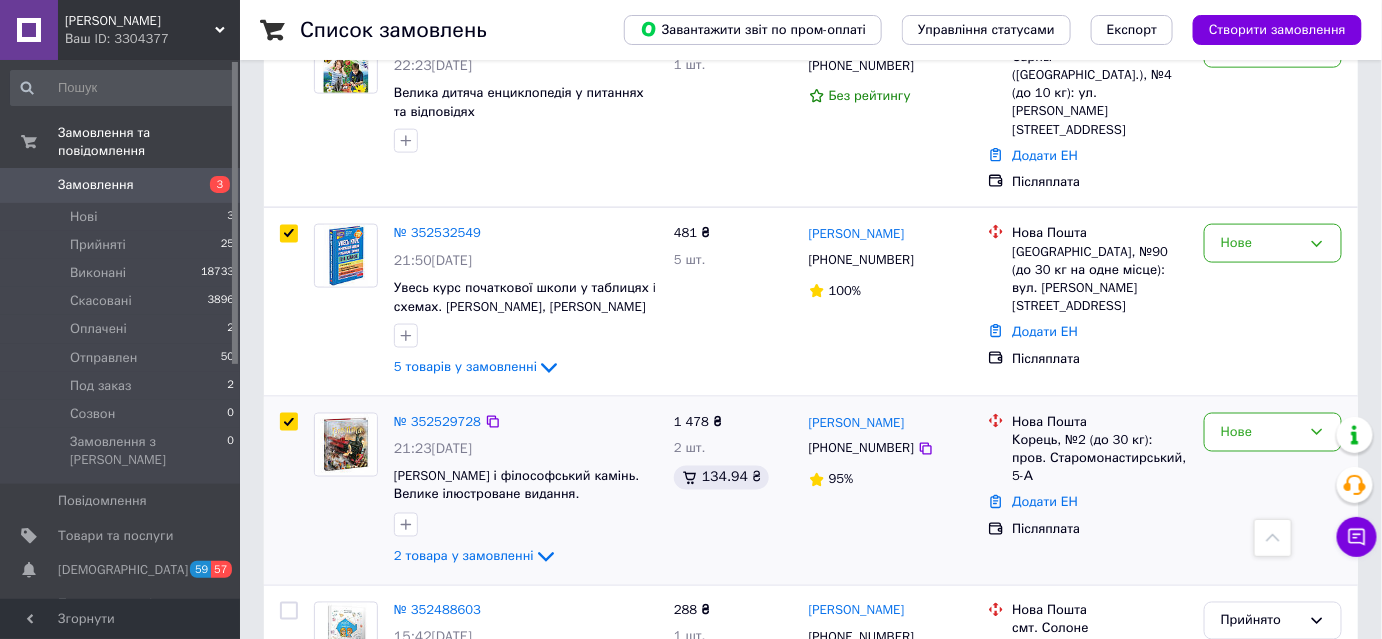checkbox on "true" 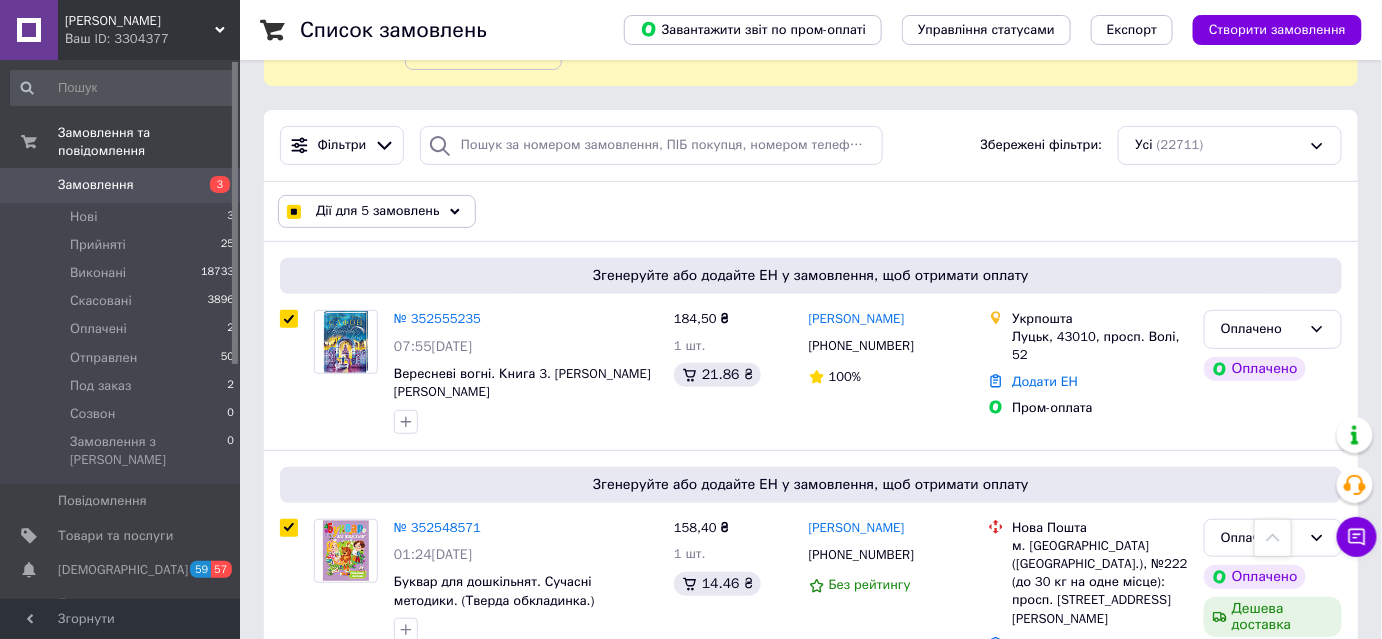 scroll, scrollTop: 90, scrollLeft: 0, axis: vertical 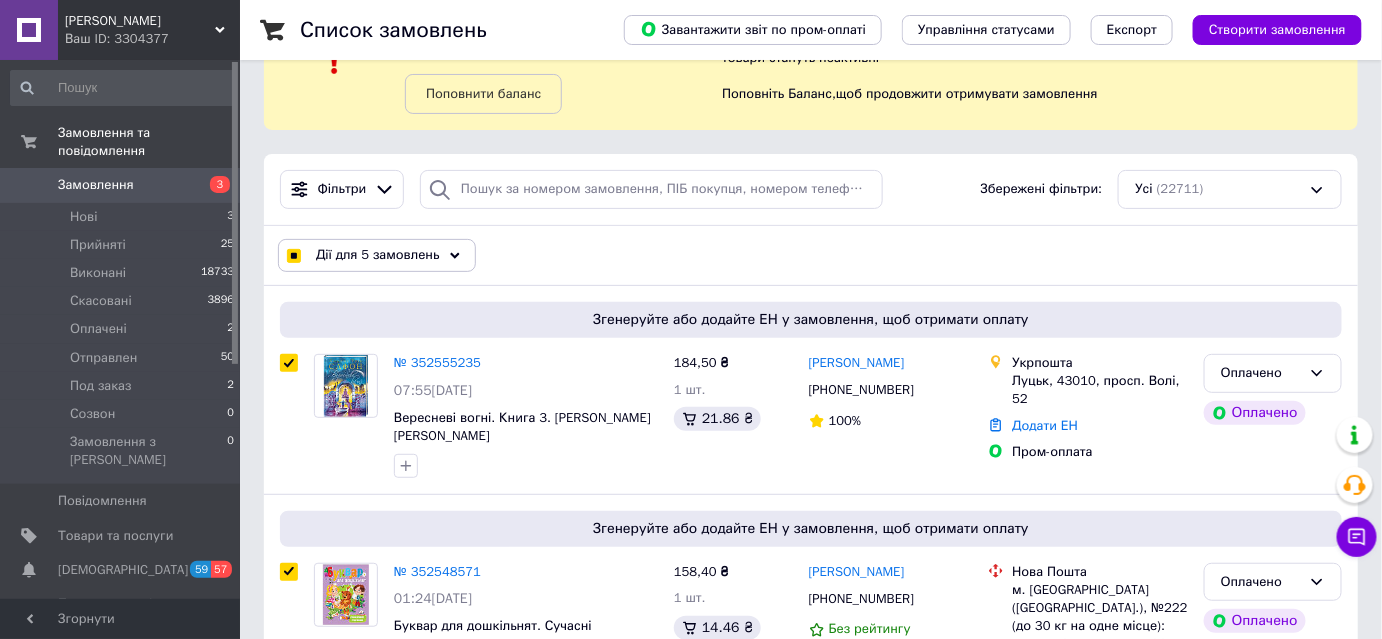 click on "Дії для 5 замовлень" at bounding box center [377, 255] 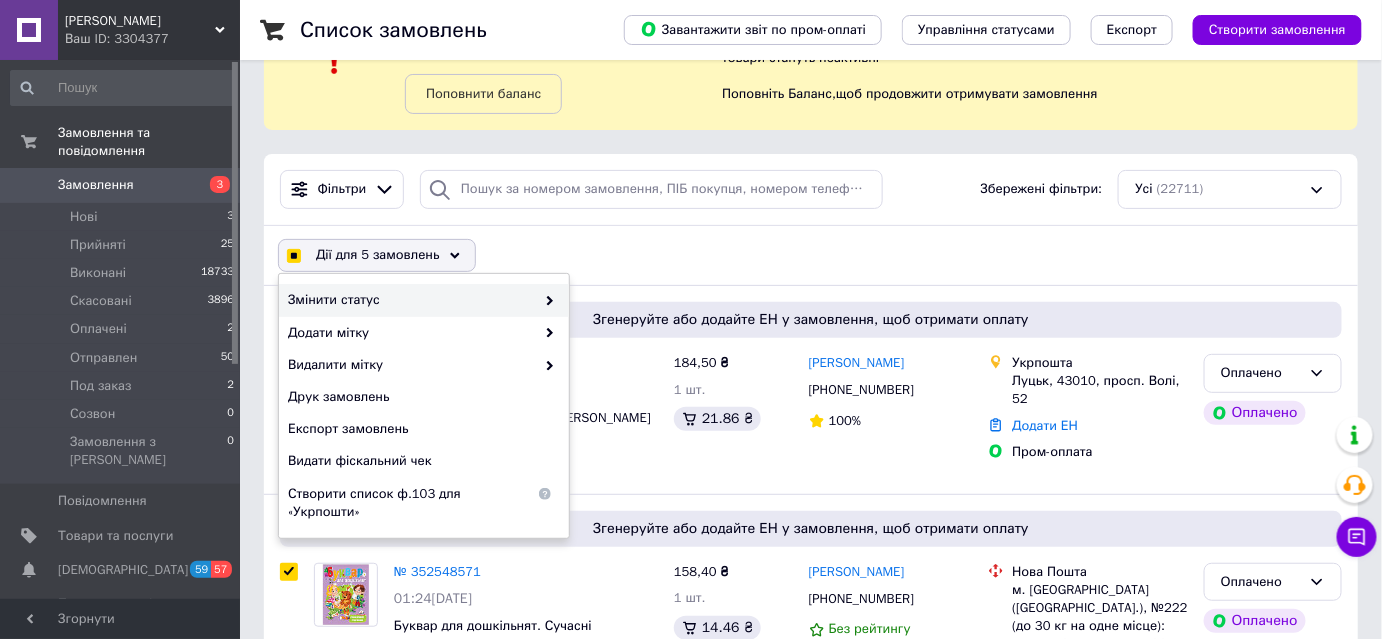 click on "Змінити статус" at bounding box center [424, 300] 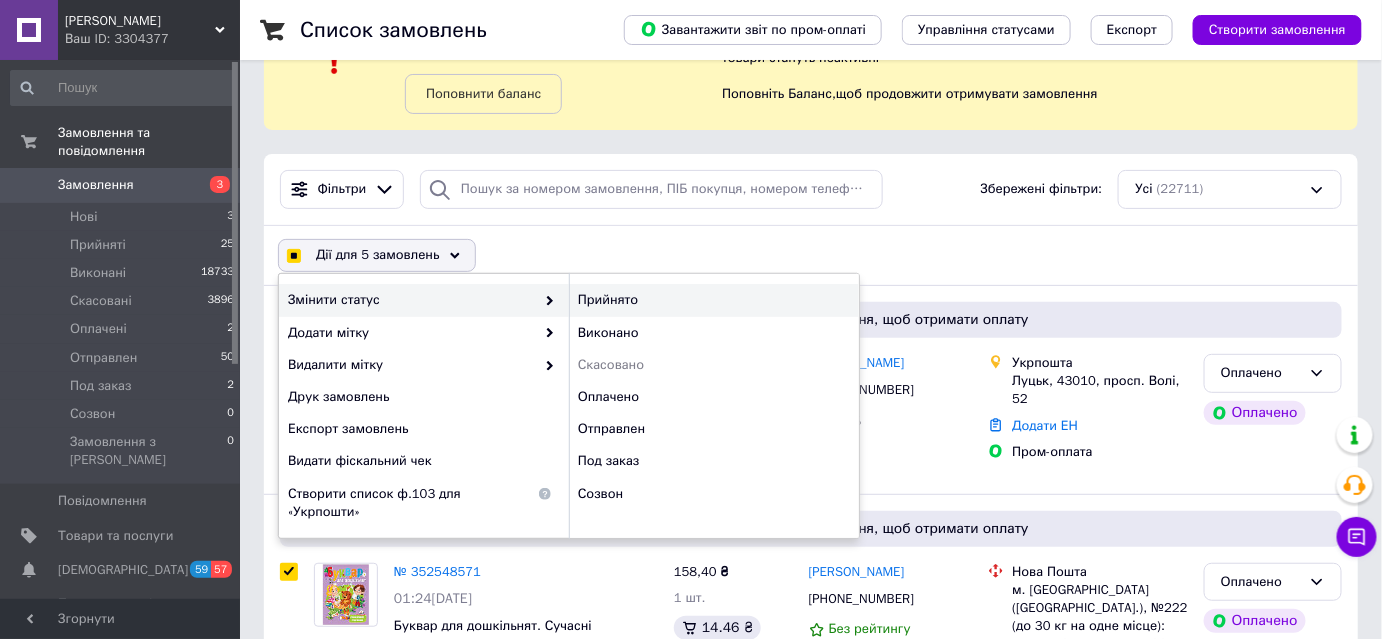 click on "Прийнято" at bounding box center [714, 300] 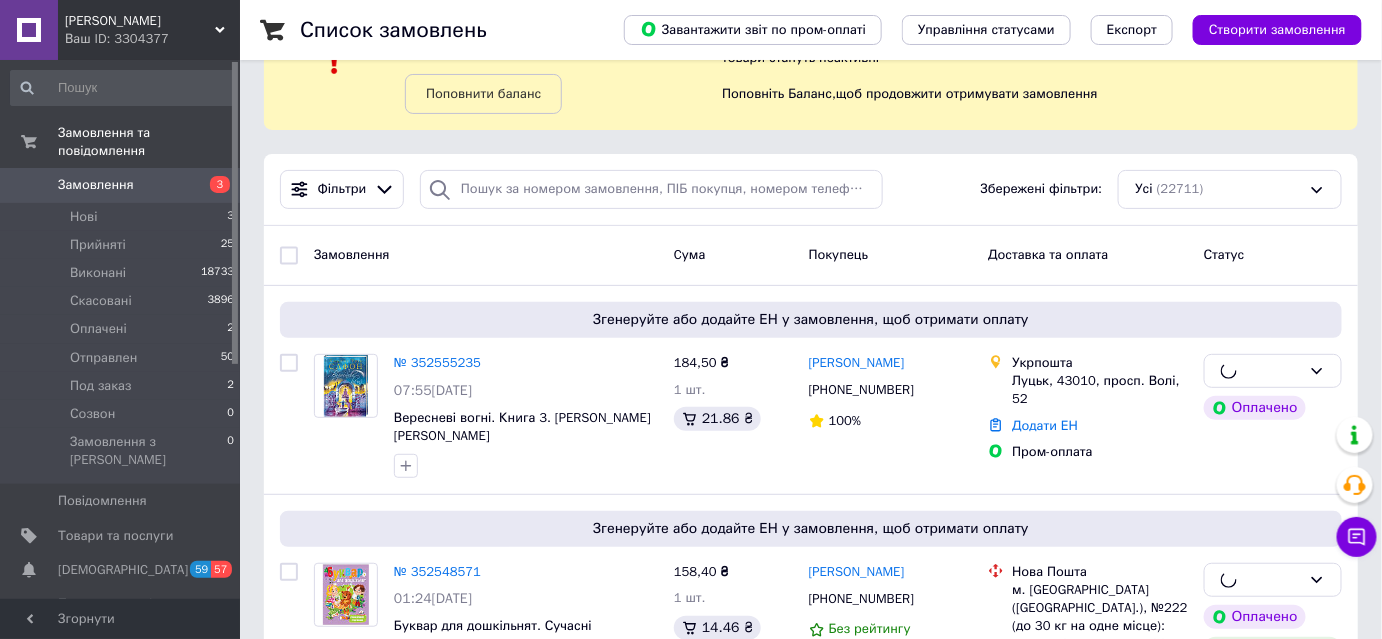 checkbox on "false" 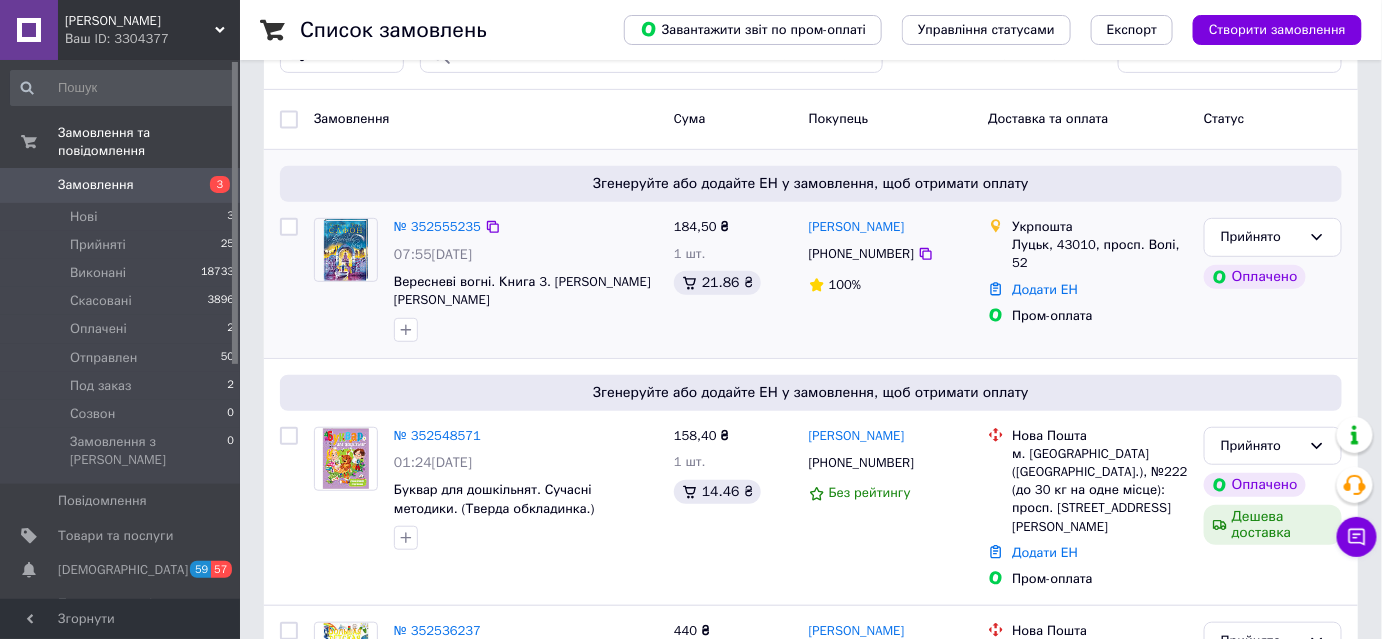 scroll, scrollTop: 272, scrollLeft: 0, axis: vertical 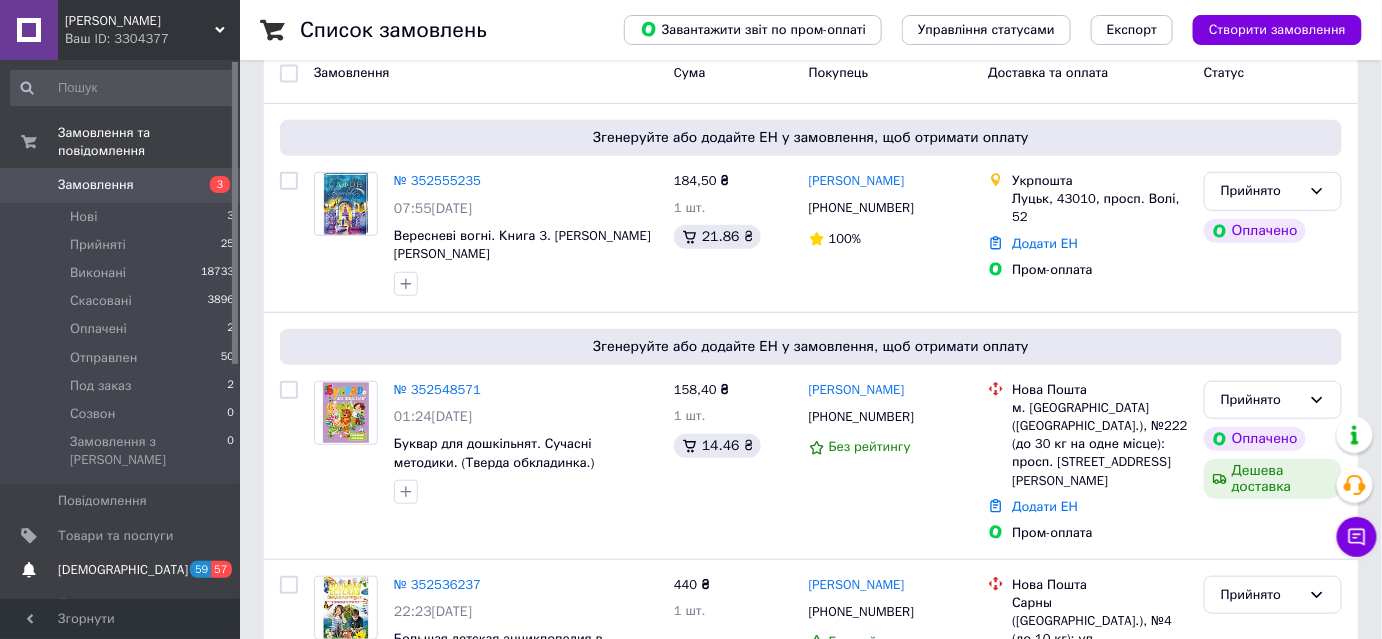 click on "[DEMOGRAPHIC_DATA]" at bounding box center (121, 570) 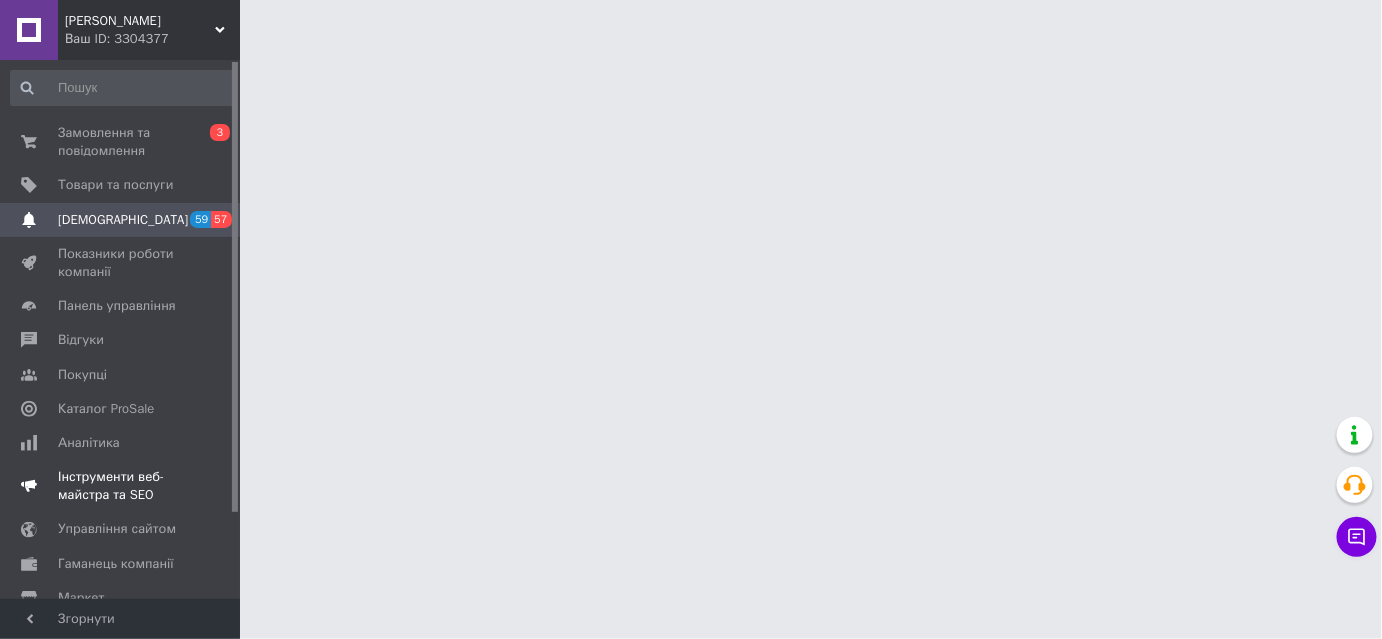 scroll, scrollTop: 0, scrollLeft: 0, axis: both 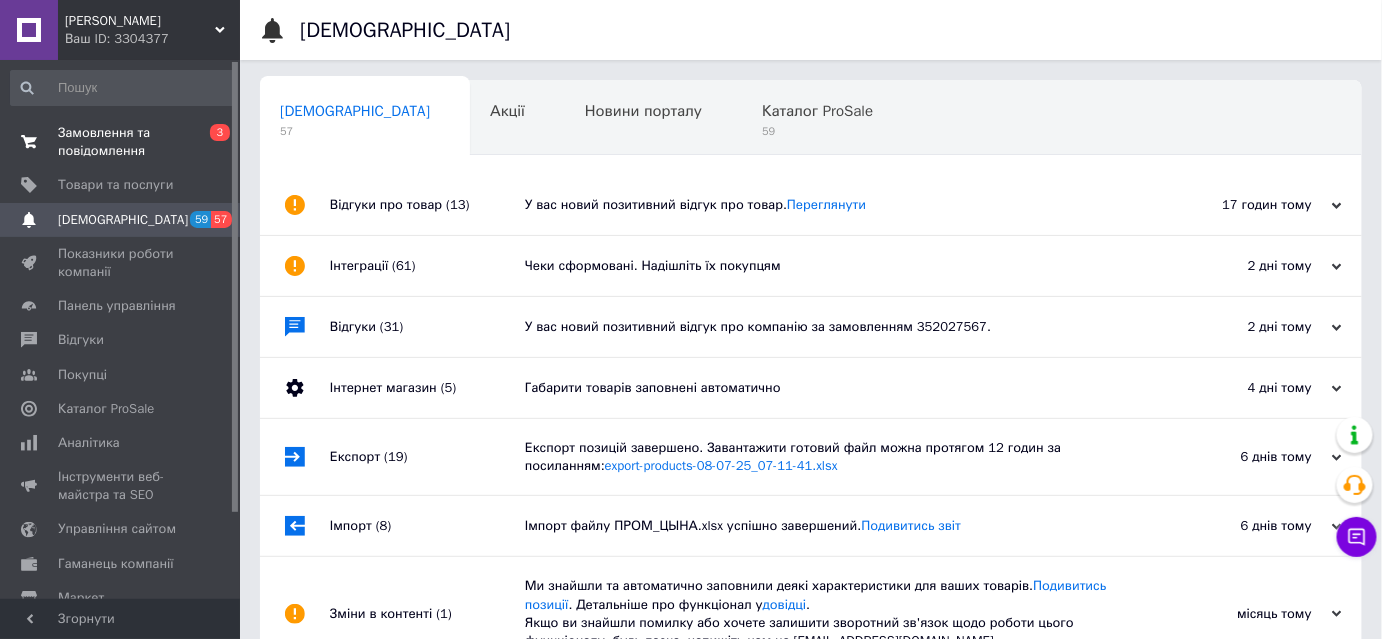 click on "Замовлення та повідомлення" at bounding box center [121, 142] 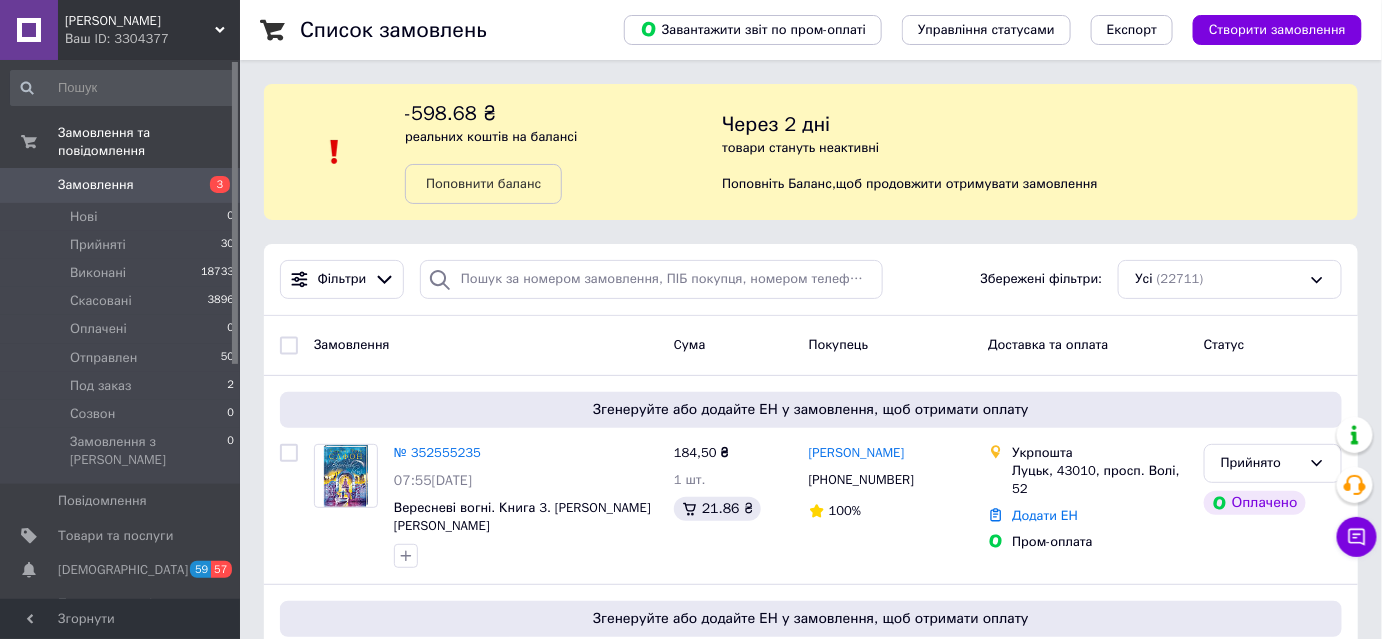 click on "Замовлення" at bounding box center (121, 185) 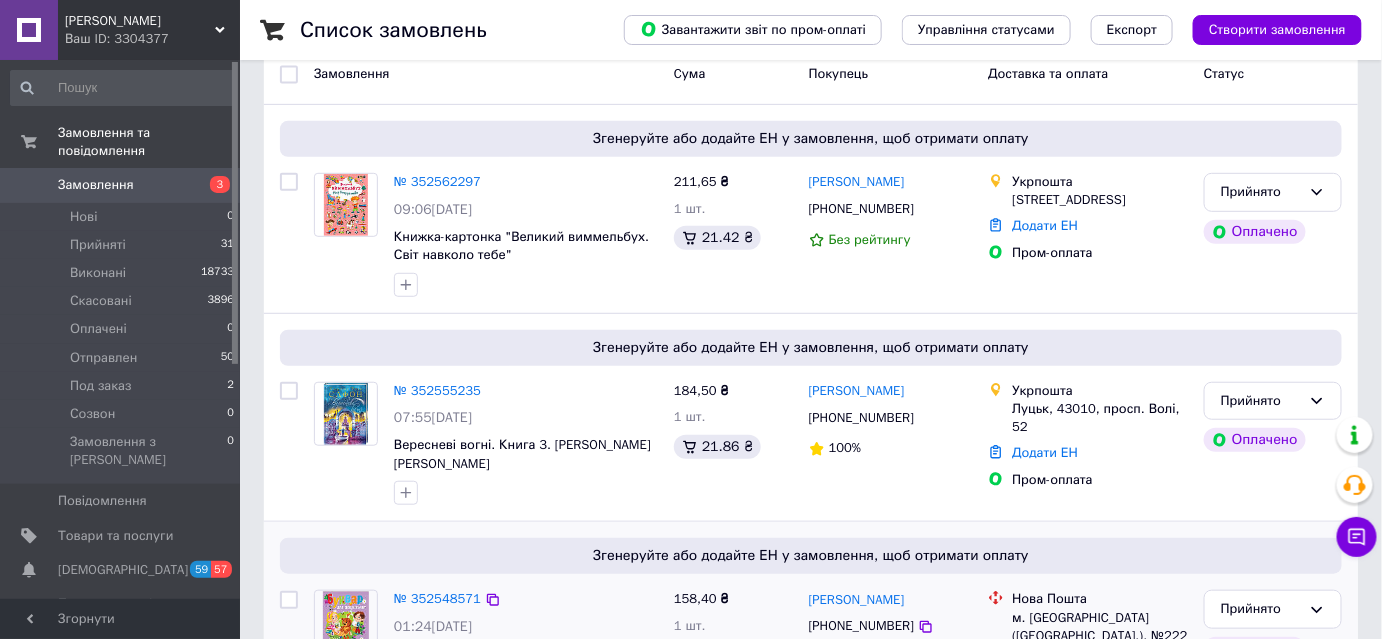 scroll, scrollTop: 363, scrollLeft: 0, axis: vertical 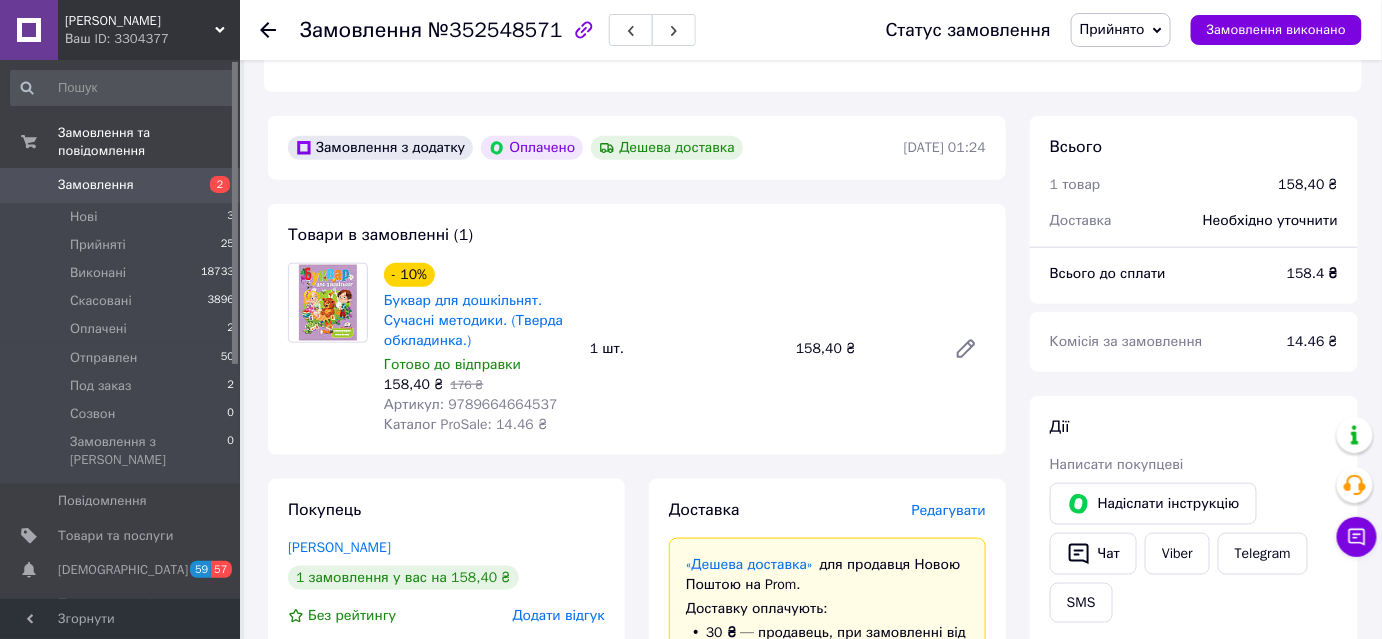 click on "Артикул: 9789664664537" at bounding box center (471, 404) 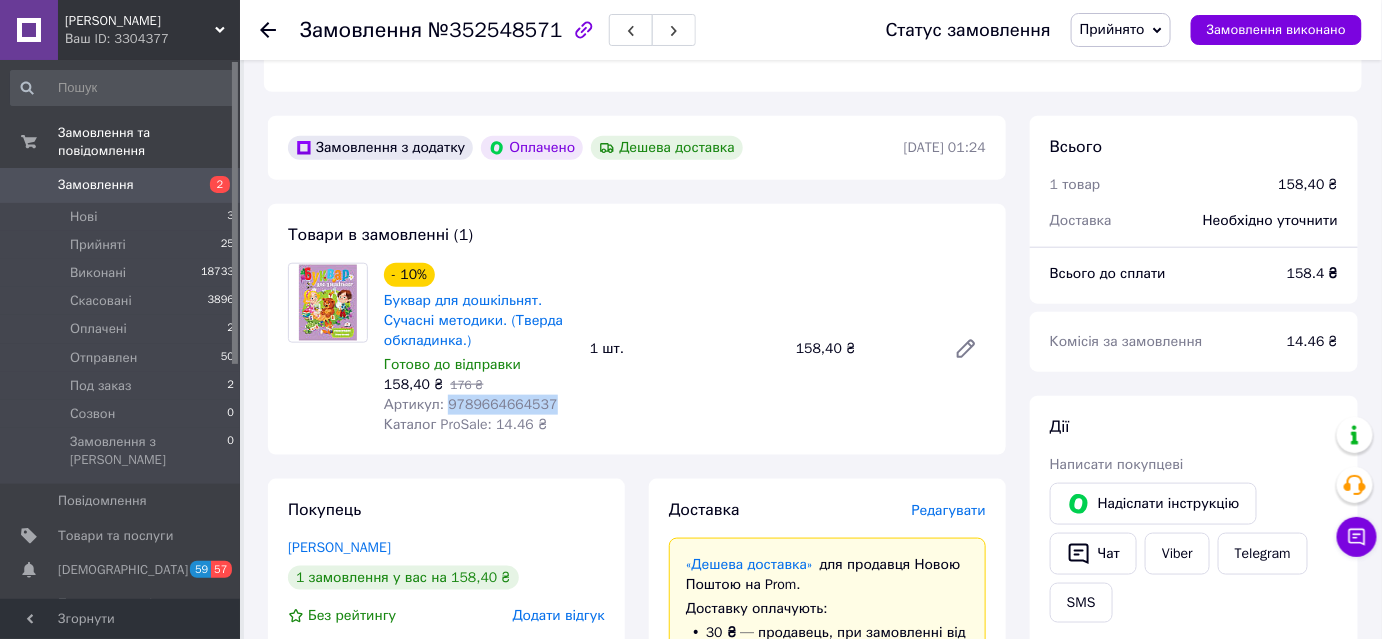 click on "Артикул: 9789664664537" at bounding box center [471, 404] 